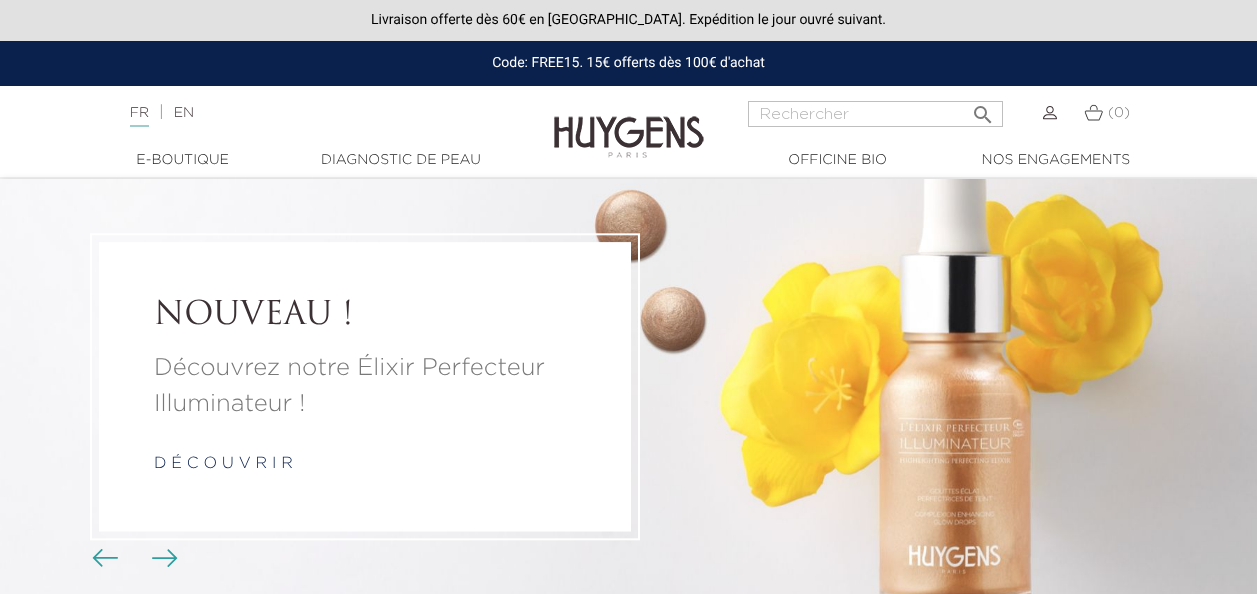 scroll, scrollTop: 0, scrollLeft: 0, axis: both 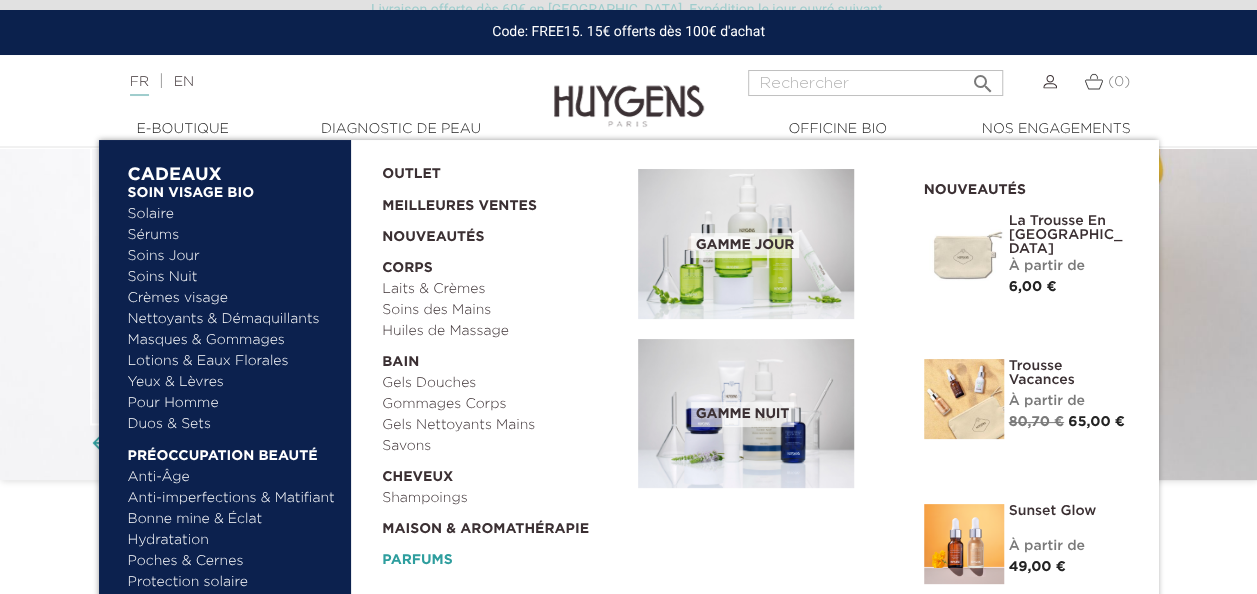 click on "Parfums" at bounding box center [503, 555] 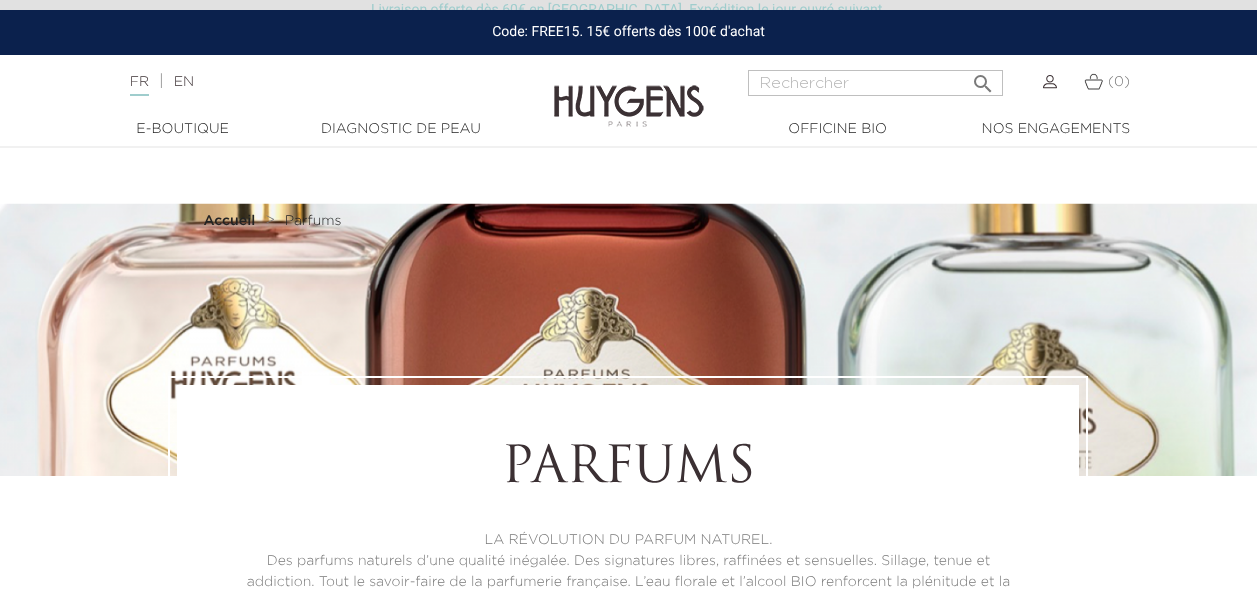 scroll, scrollTop: 561, scrollLeft: 0, axis: vertical 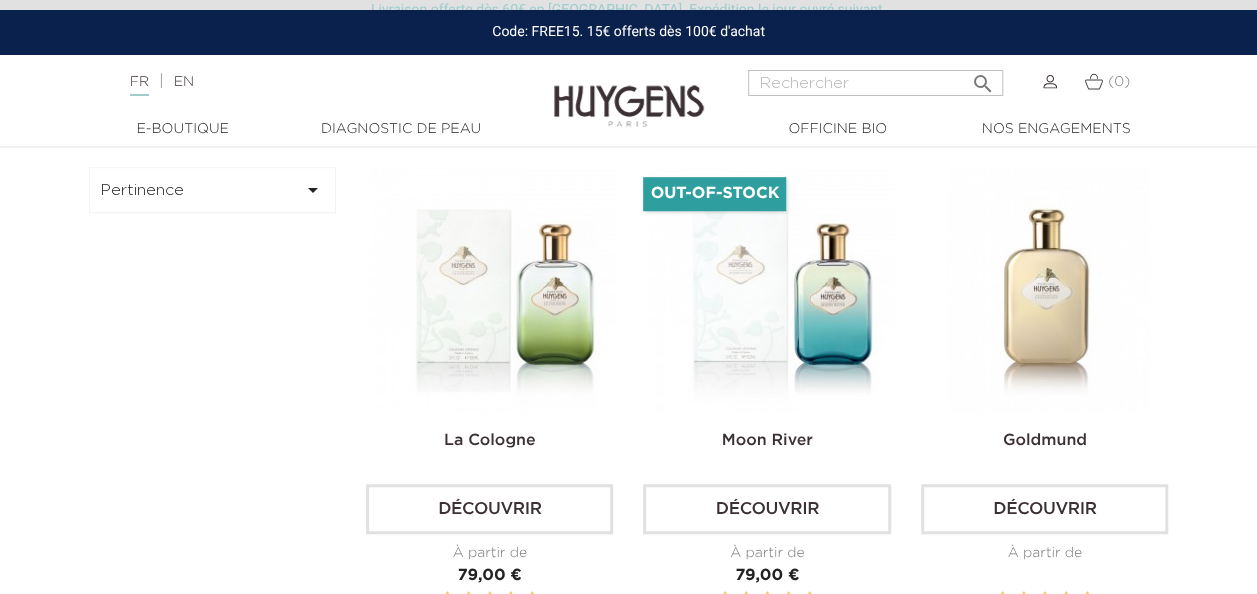 click at bounding box center [1048, 290] 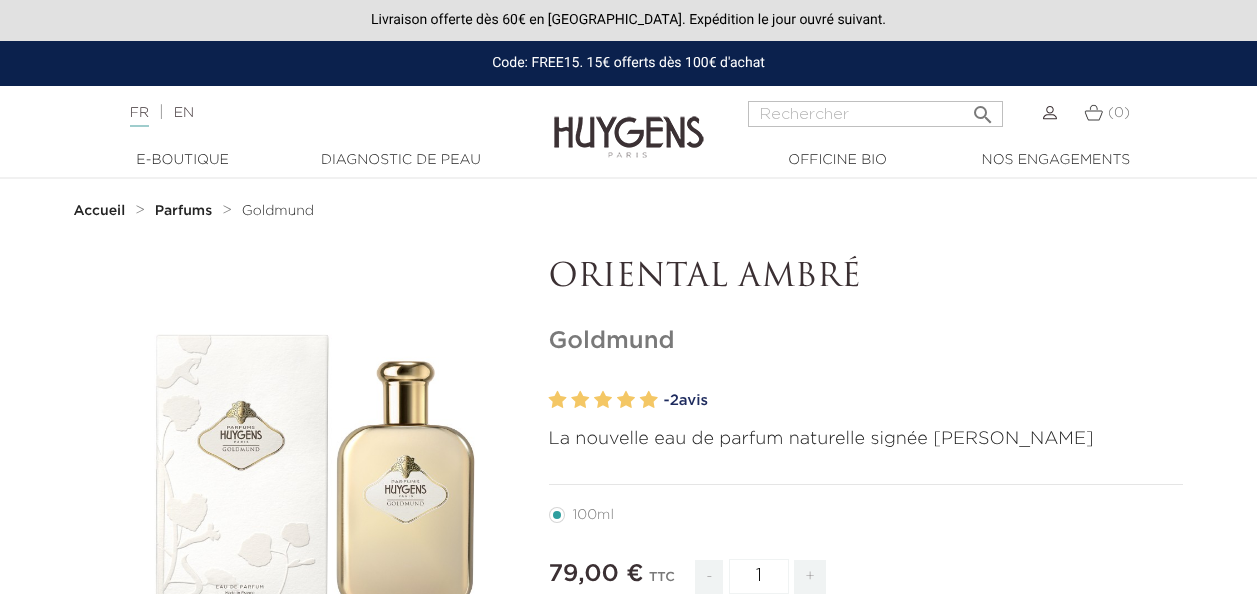scroll, scrollTop: 0, scrollLeft: 0, axis: both 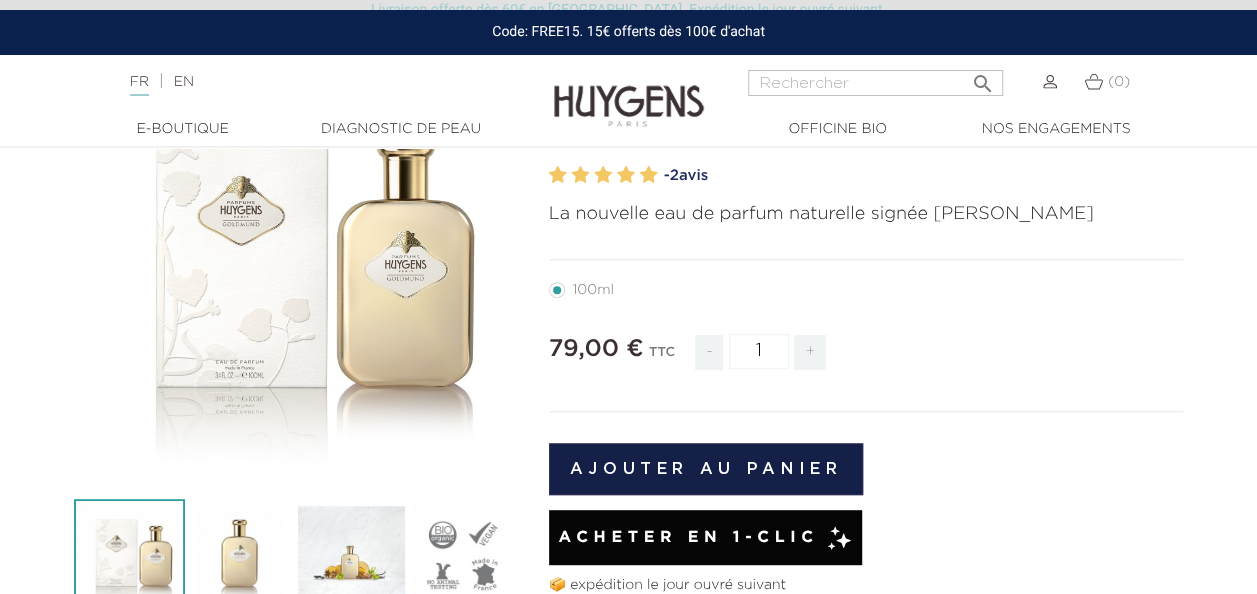 click on "Acheter en 1-clic" at bounding box center (688, 538) 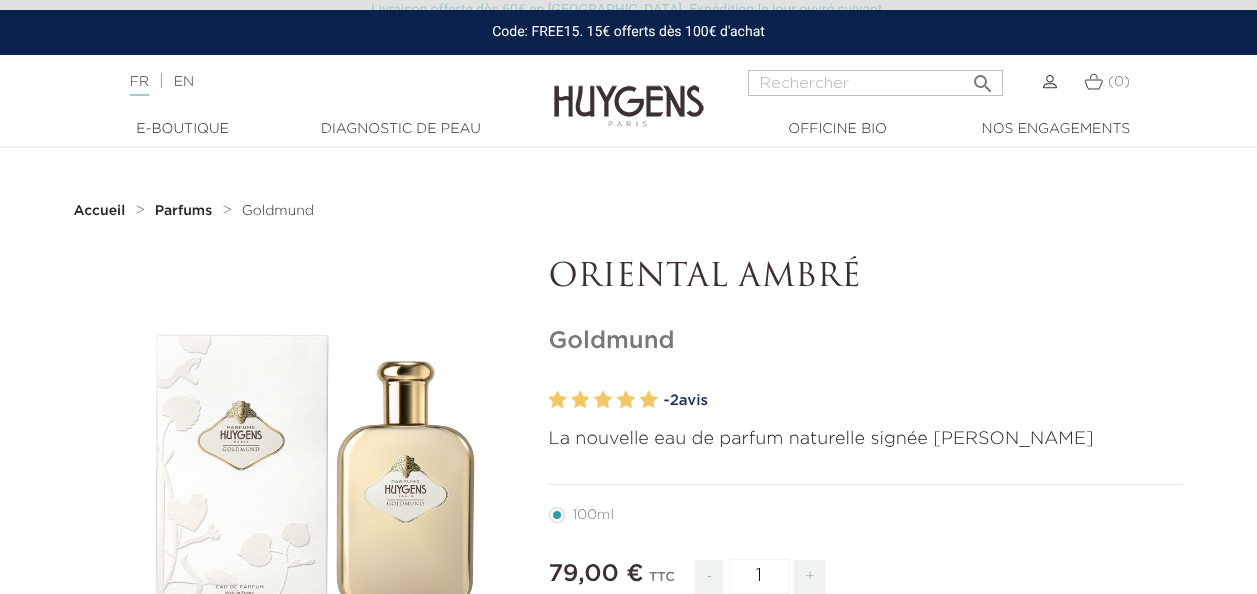 scroll, scrollTop: 212, scrollLeft: 0, axis: vertical 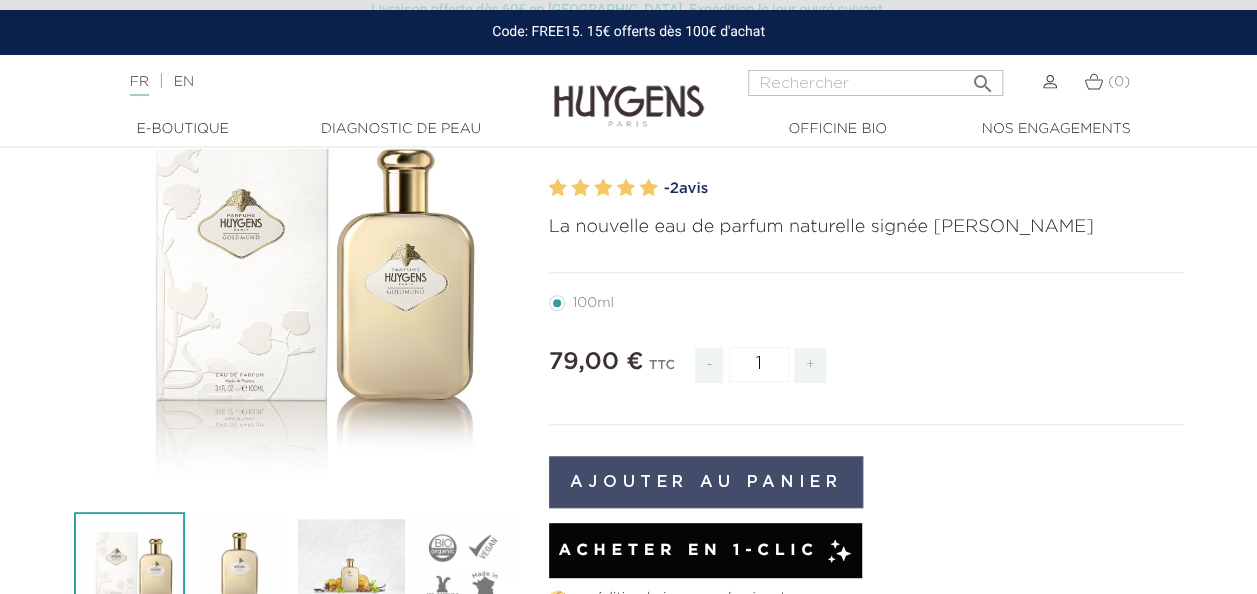 click on "Ajouter au panier" at bounding box center (706, 482) 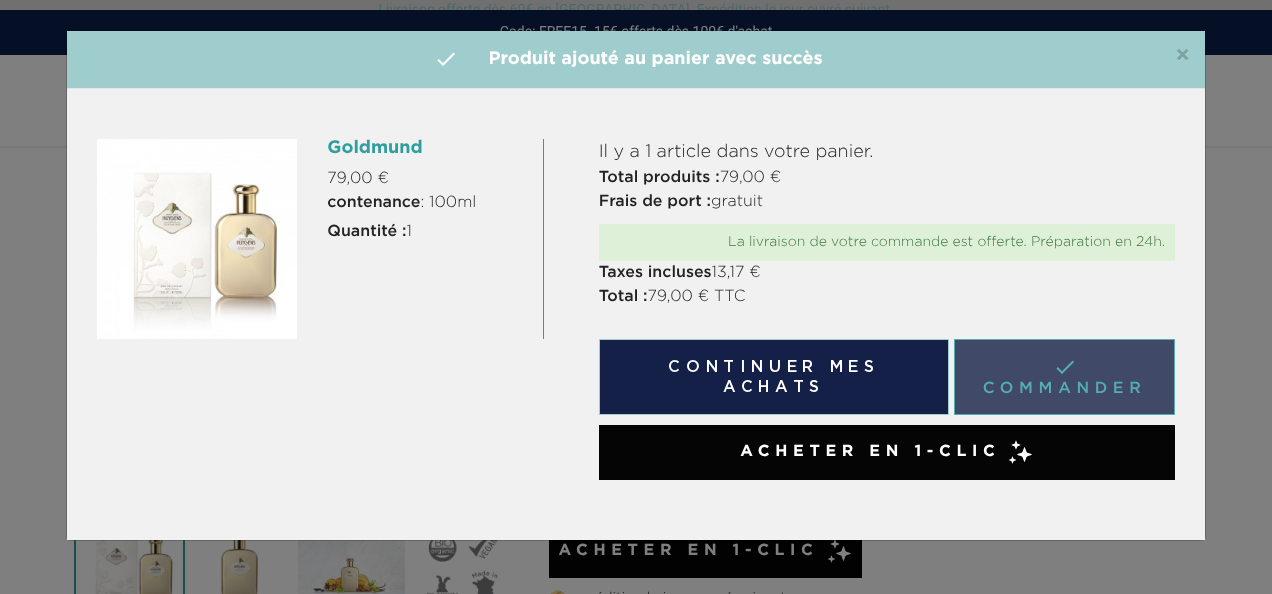 click on " Commander" at bounding box center [1064, 377] 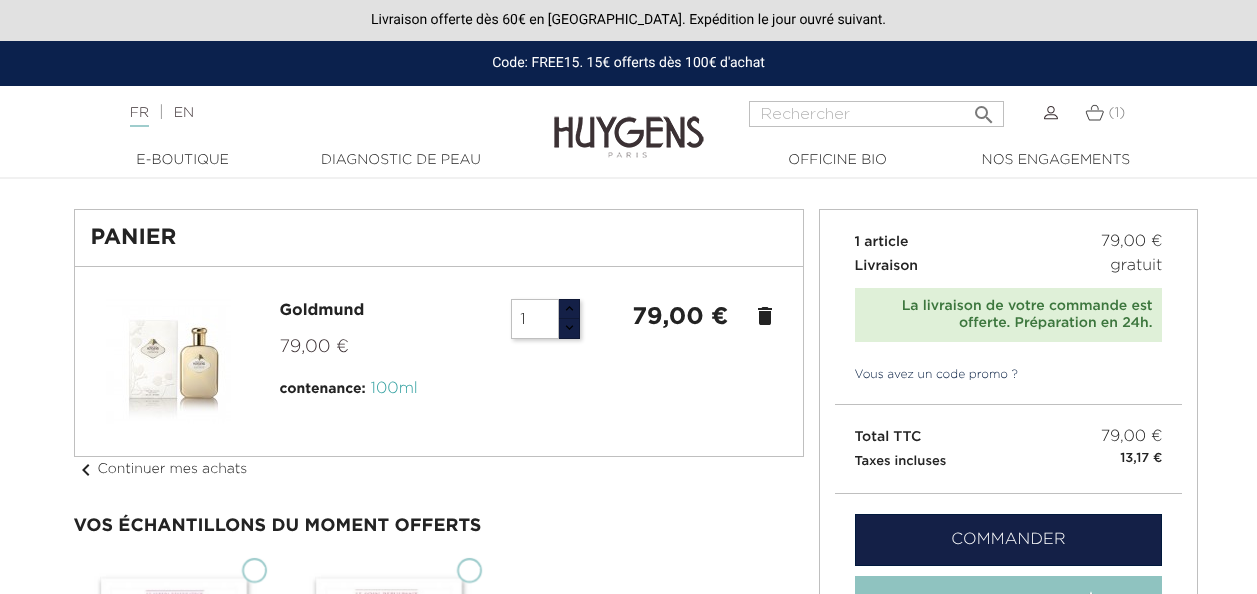 scroll, scrollTop: 0, scrollLeft: 0, axis: both 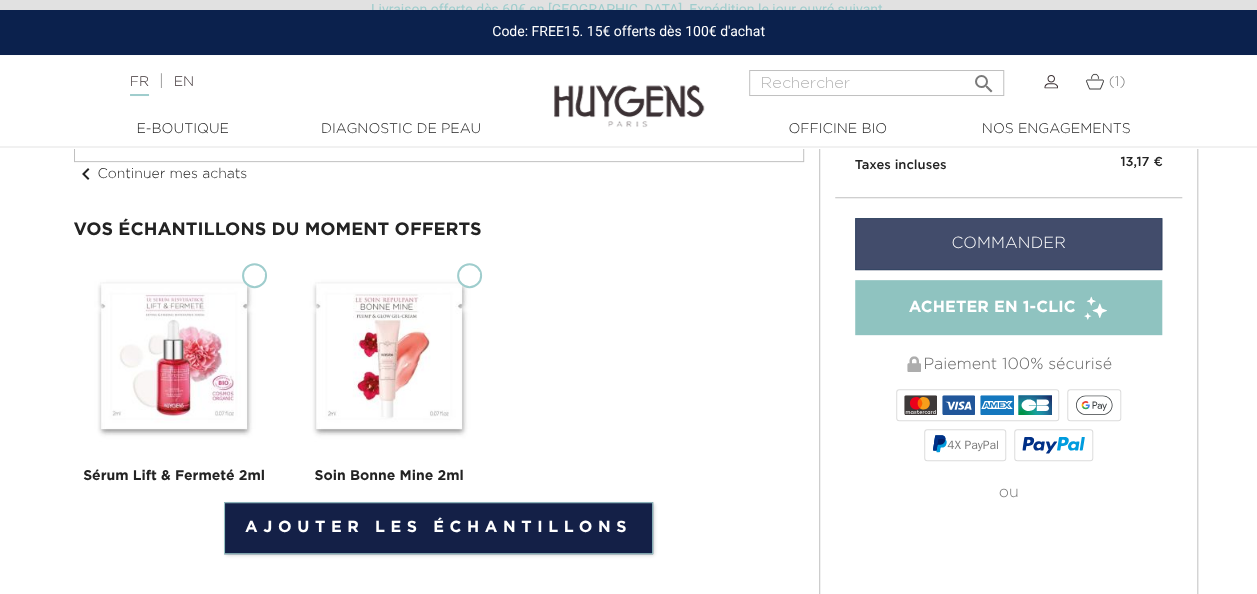 click on "Commander" at bounding box center [1009, 244] 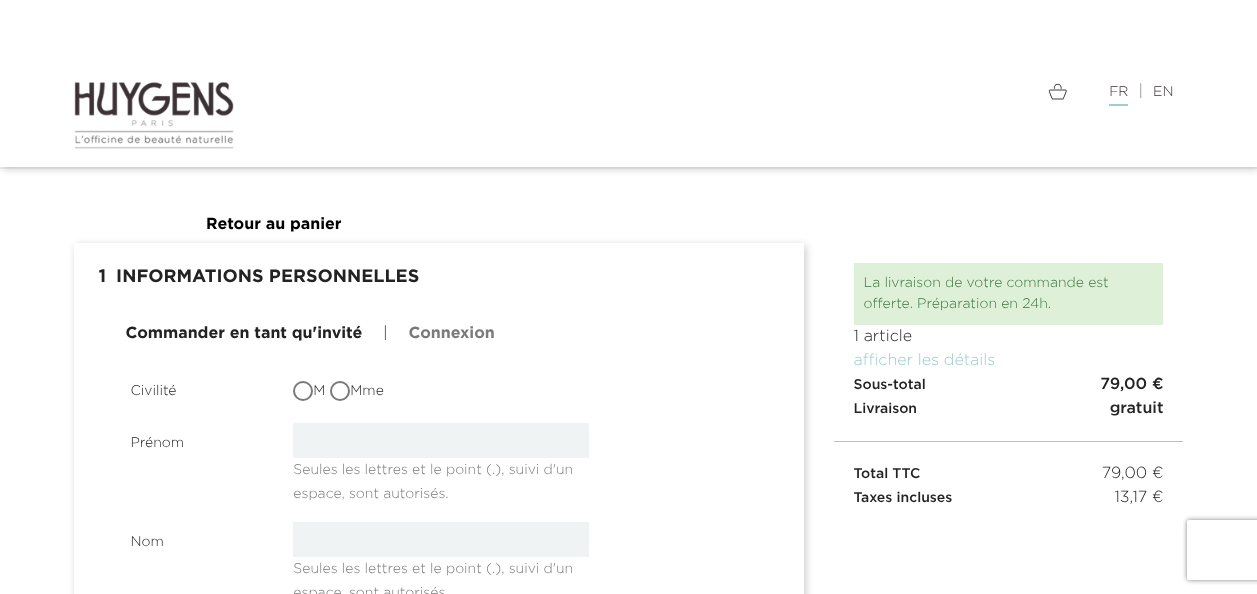 scroll, scrollTop: 0, scrollLeft: 0, axis: both 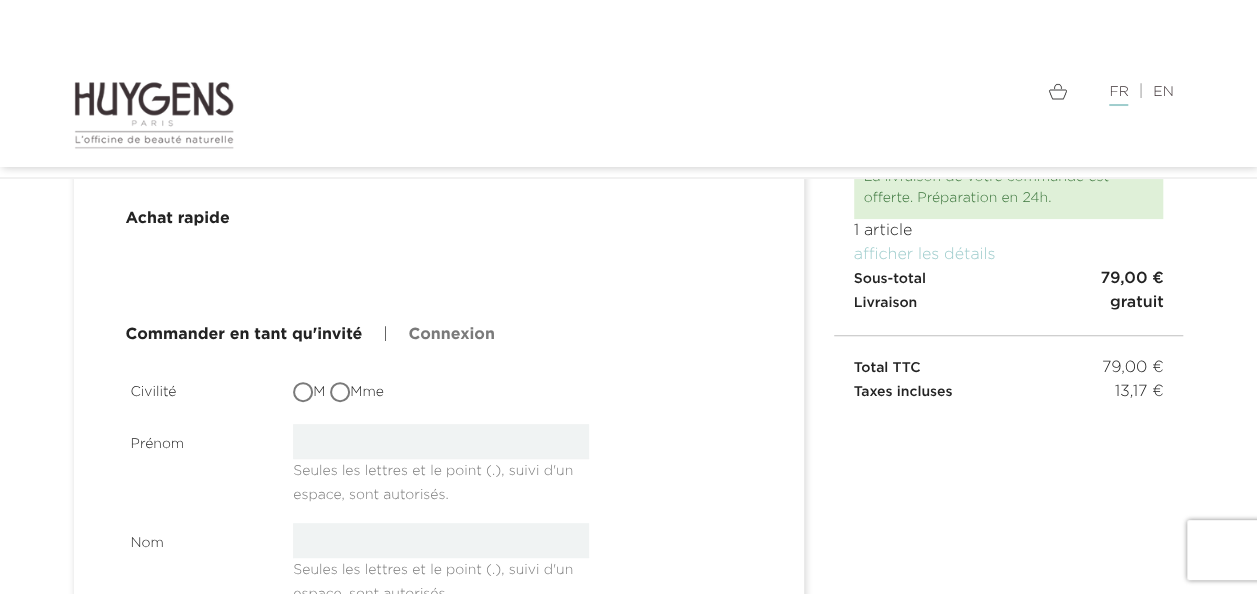 click on "M" at bounding box center [305, 394] 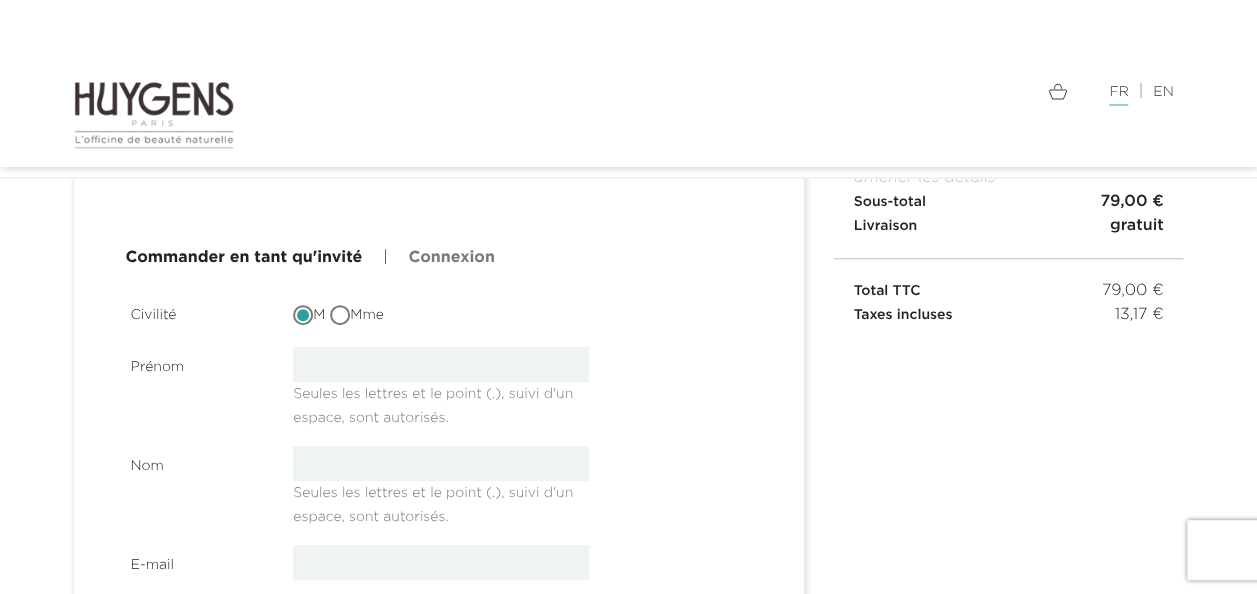 scroll, scrollTop: 216, scrollLeft: 0, axis: vertical 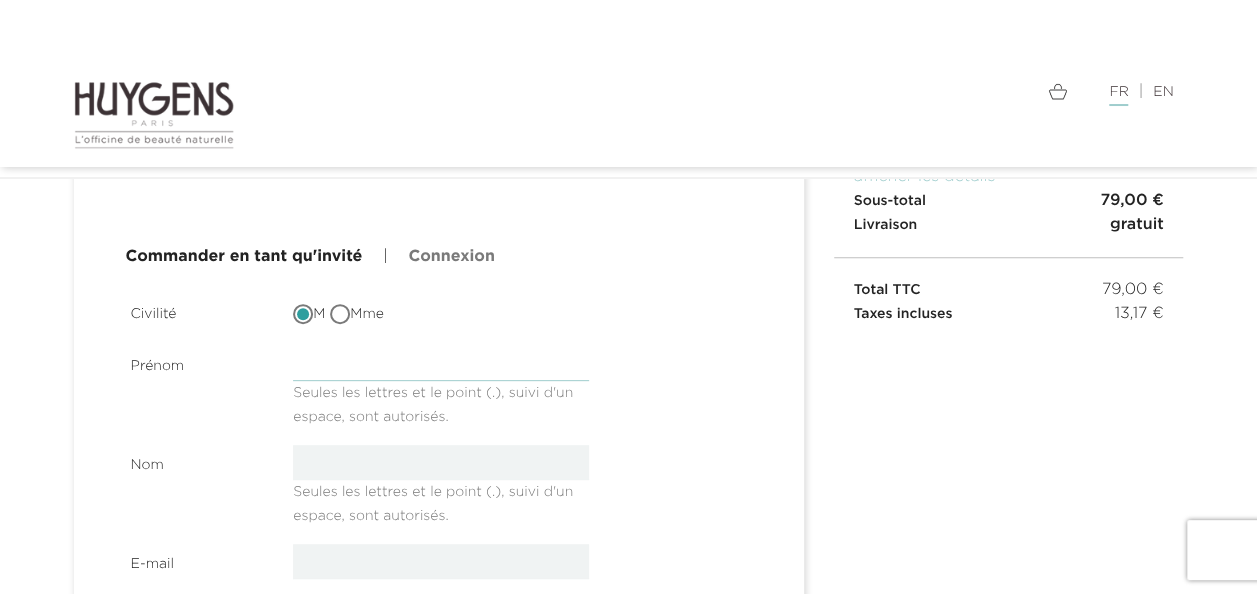 click at bounding box center [441, 363] 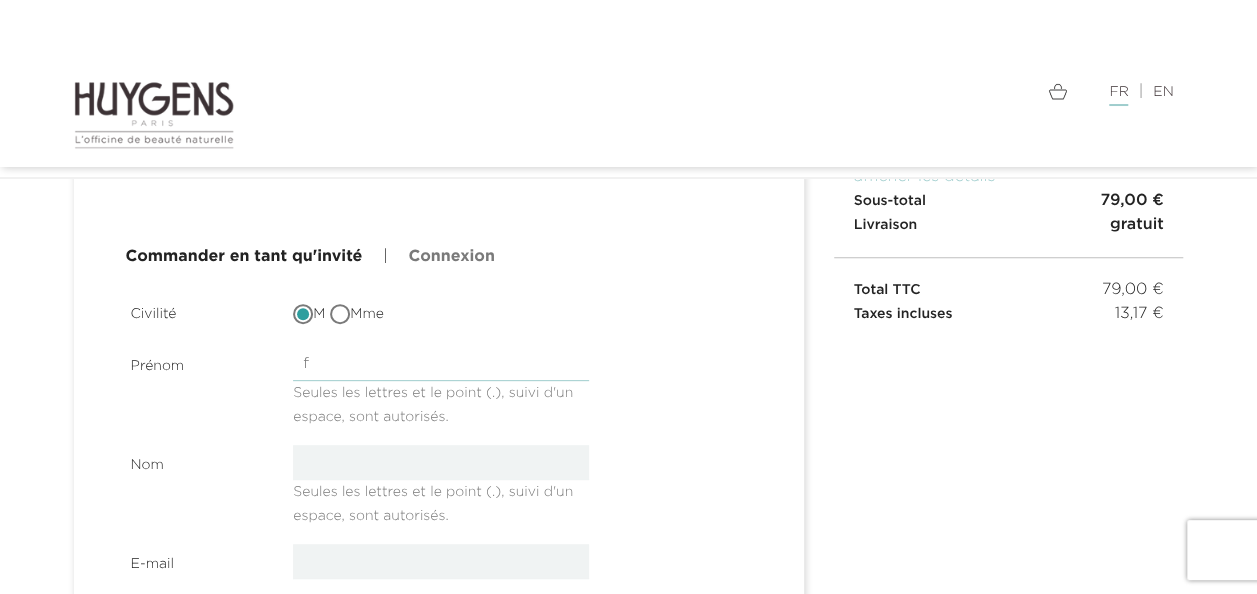 type 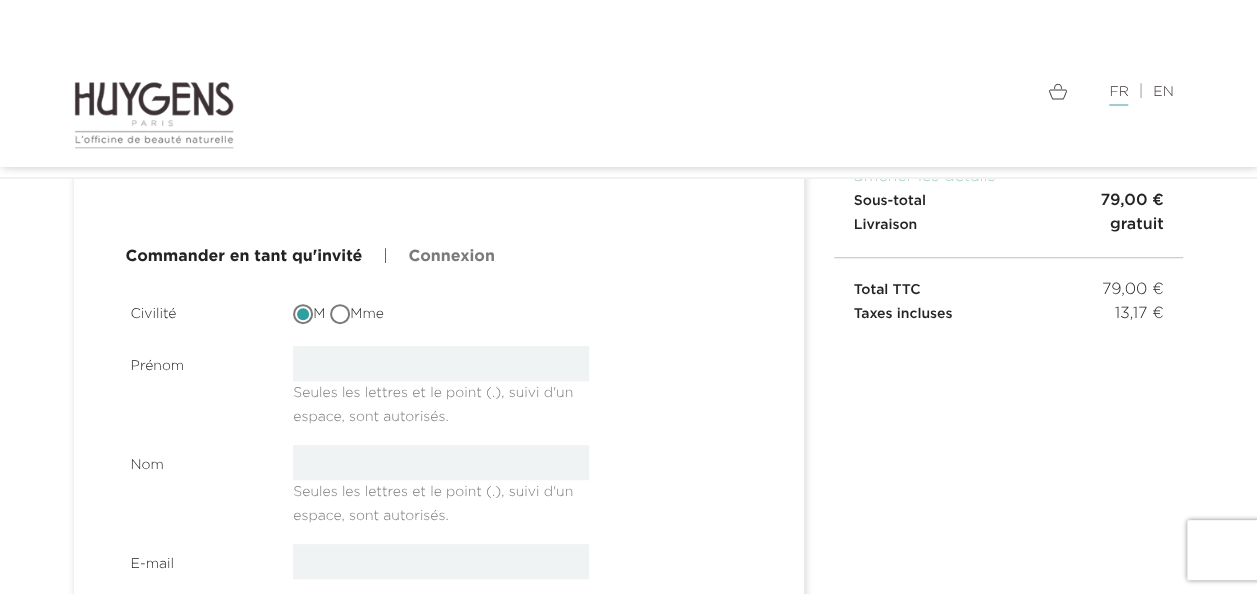click on "Mme" at bounding box center (342, 316) 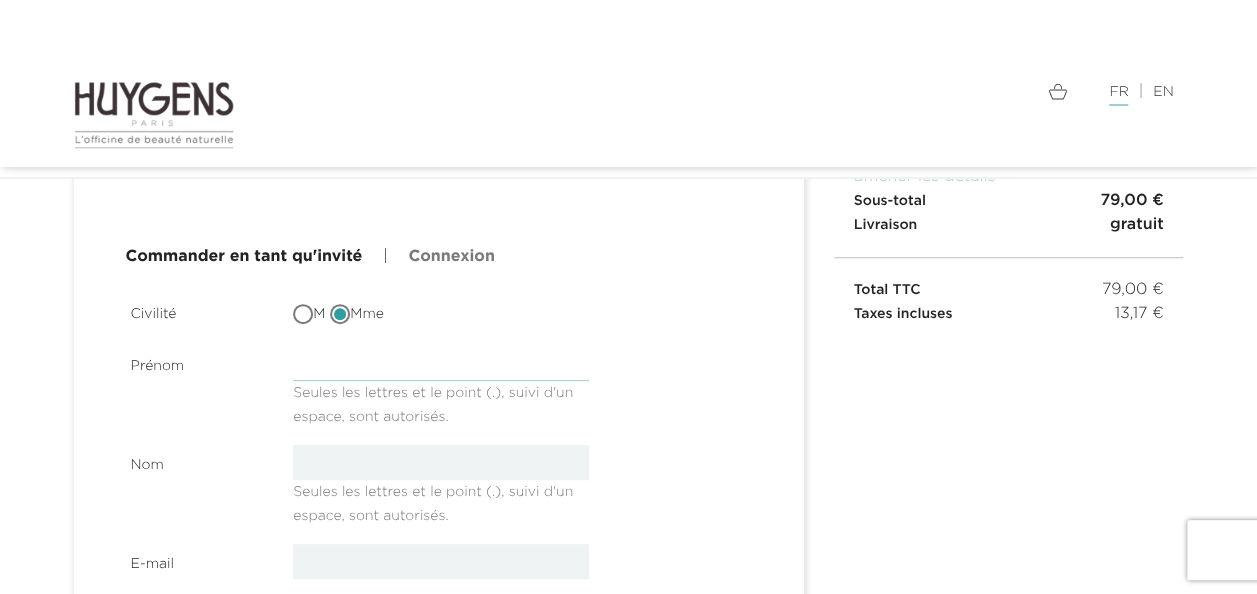 click at bounding box center (441, 363) 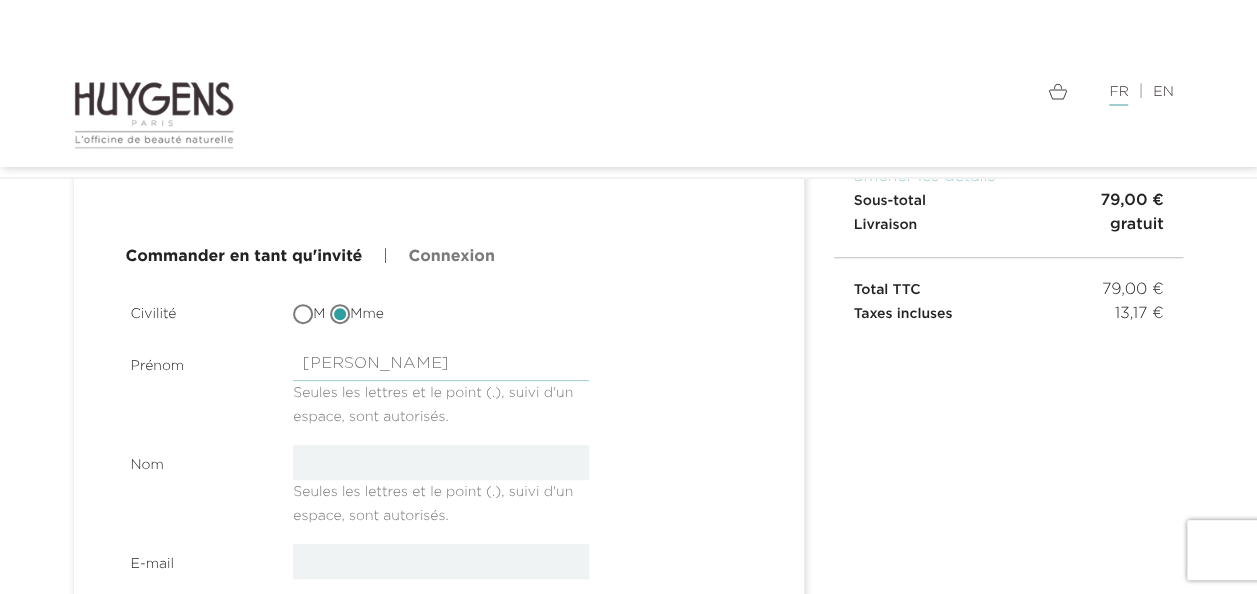 type on "[PERSON_NAME]" 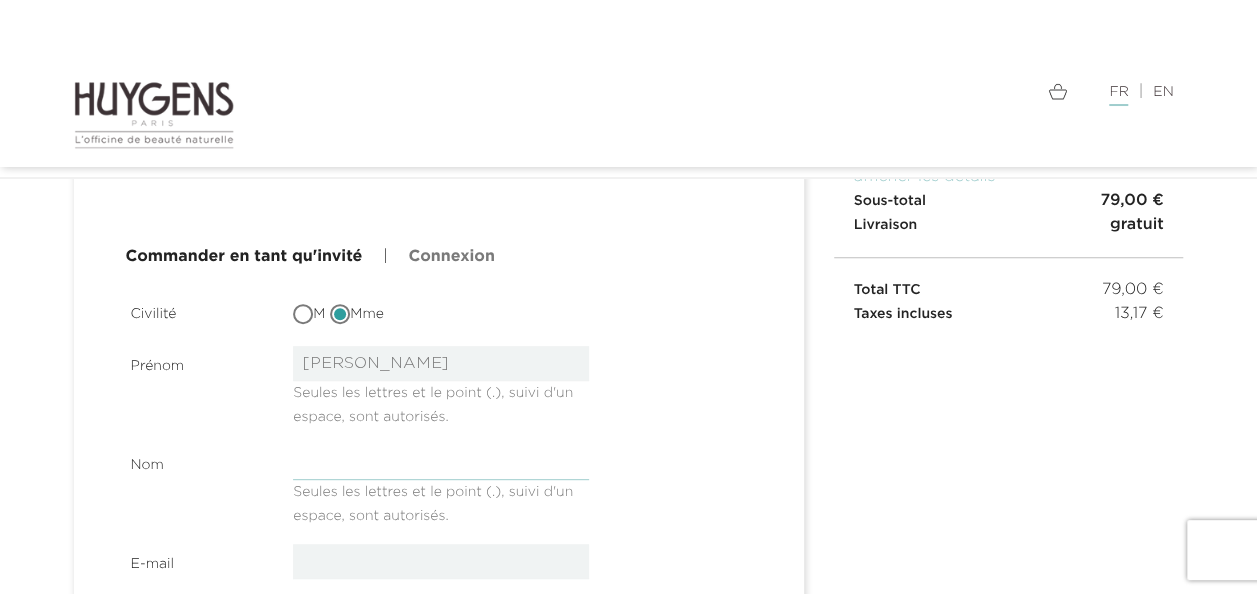 click at bounding box center (441, 462) 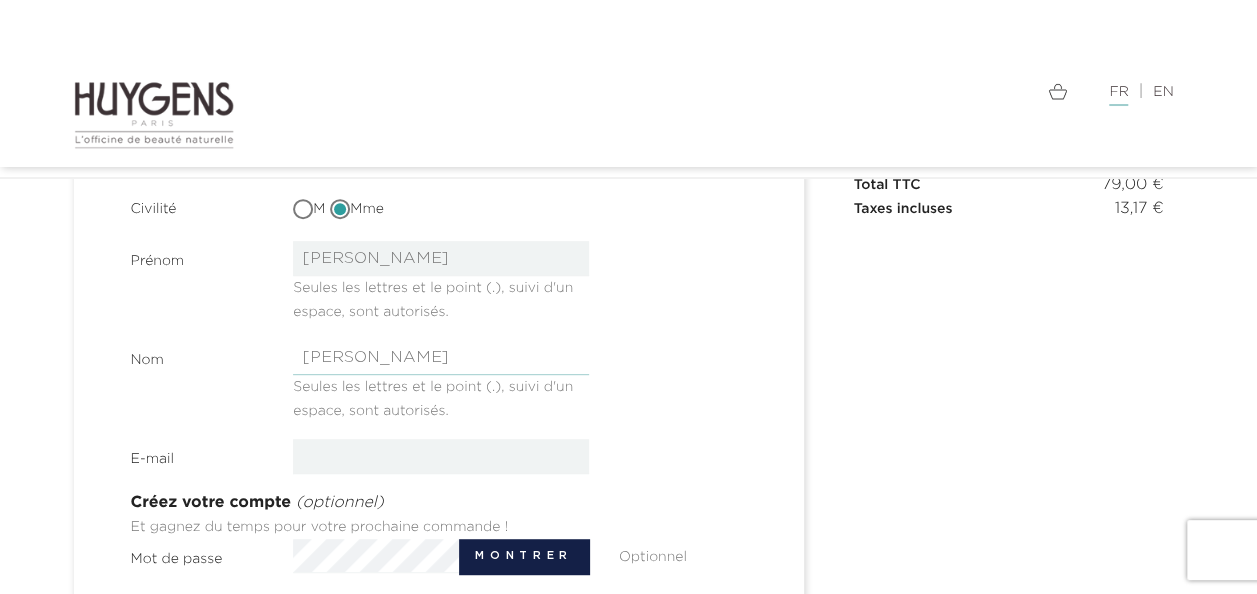 scroll, scrollTop: 322, scrollLeft: 0, axis: vertical 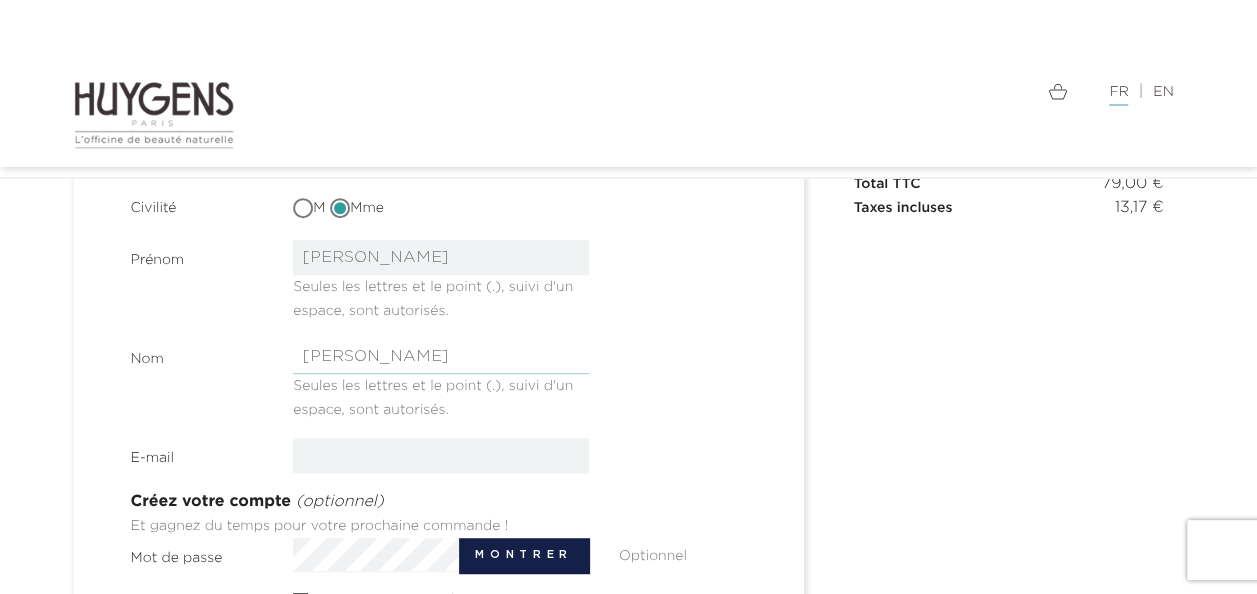 type on "Diallo" 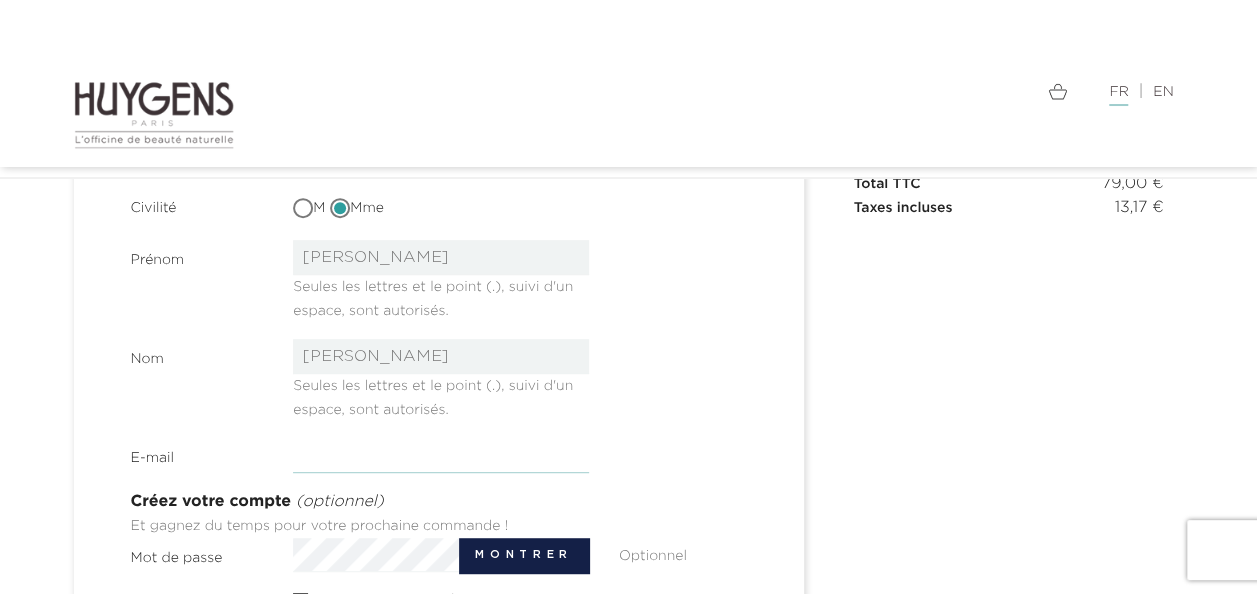 click at bounding box center (441, 455) 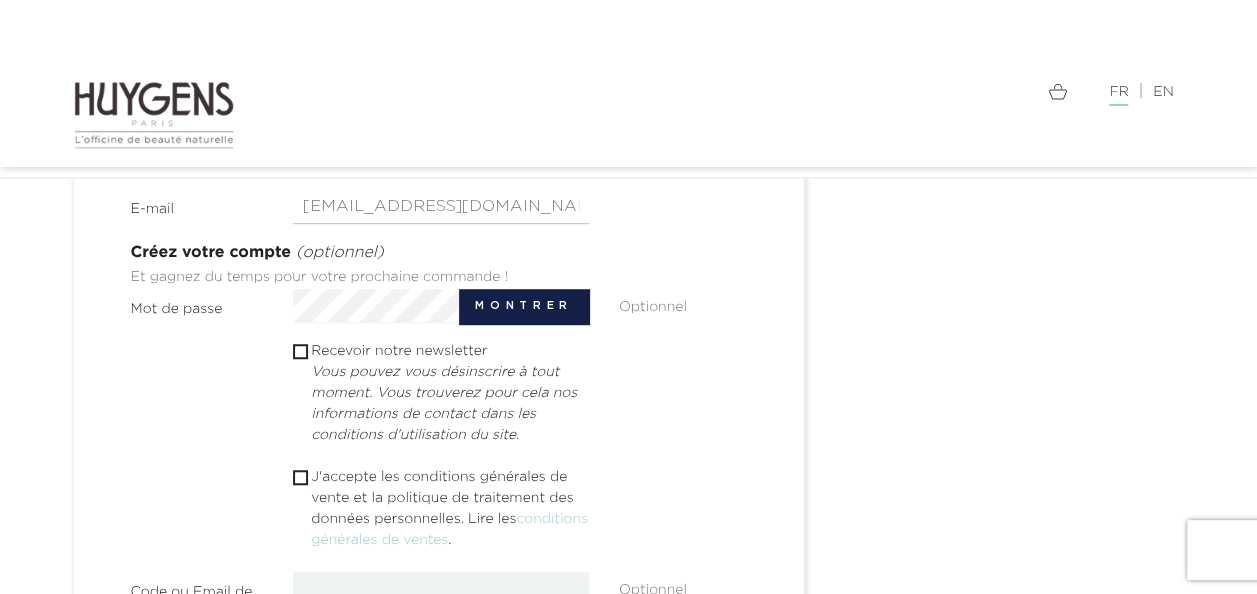 scroll, scrollTop: 577, scrollLeft: 0, axis: vertical 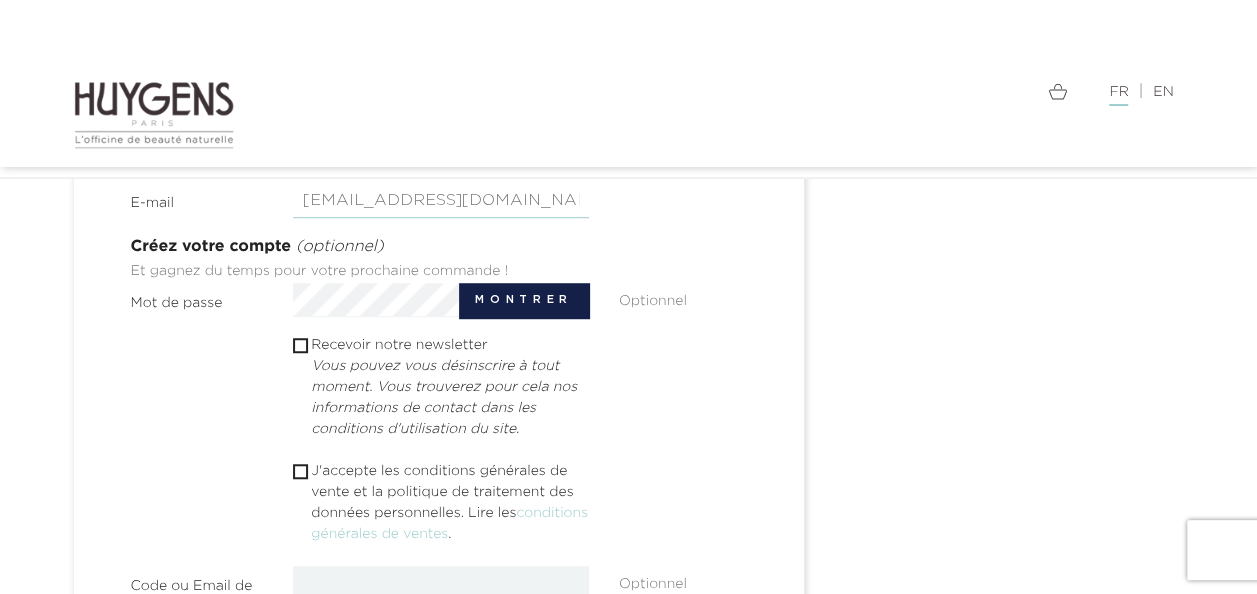 type on "[EMAIL_ADDRESS][DOMAIN_NAME]" 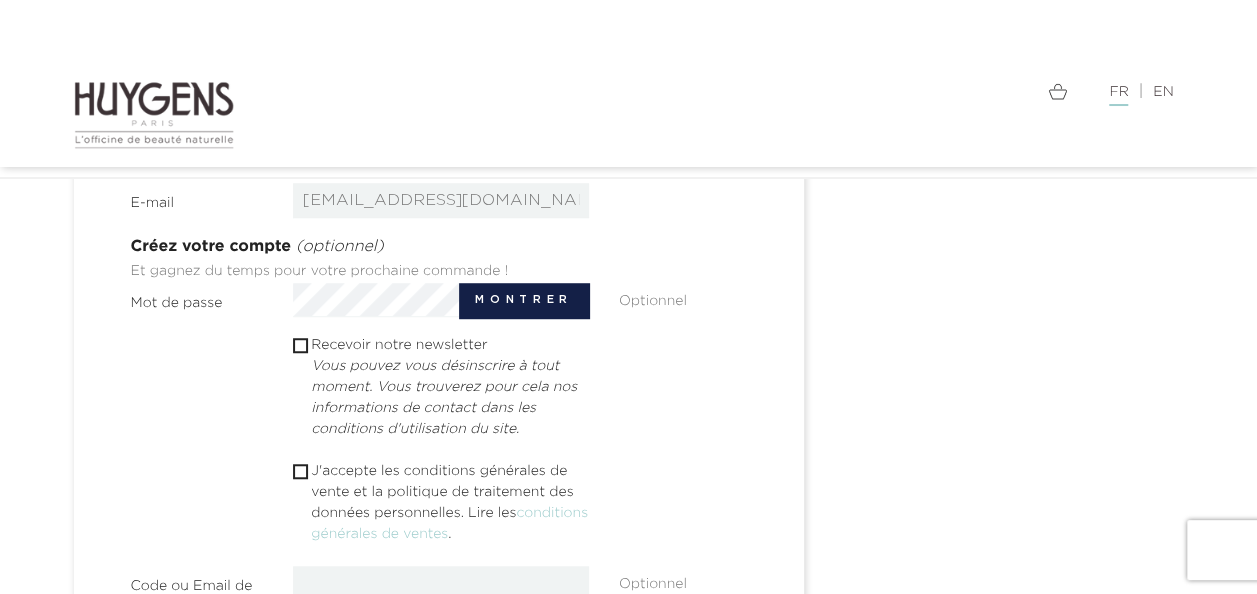 click on "" at bounding box center (300, 471) 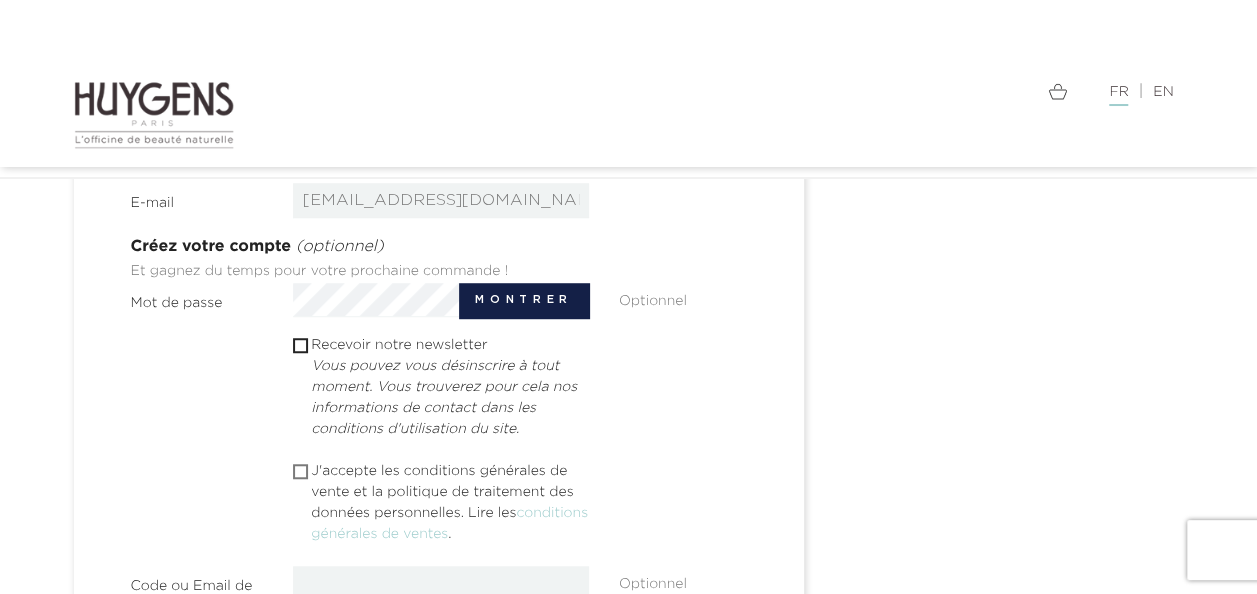 click at bounding box center (299, 471) 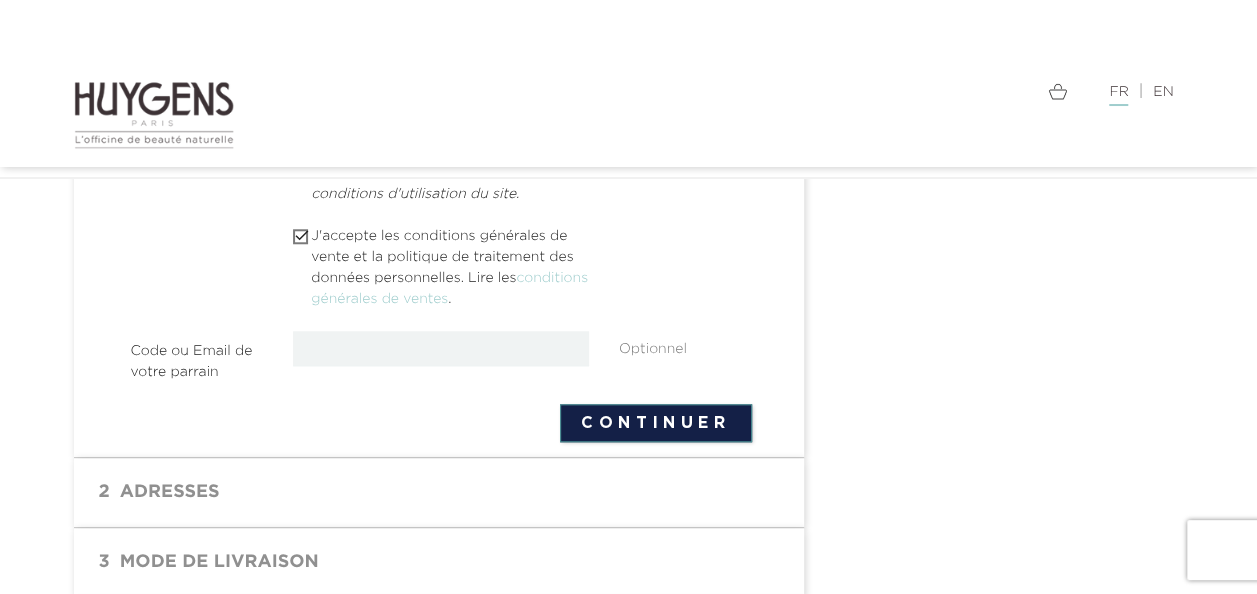 scroll, scrollTop: 813, scrollLeft: 0, axis: vertical 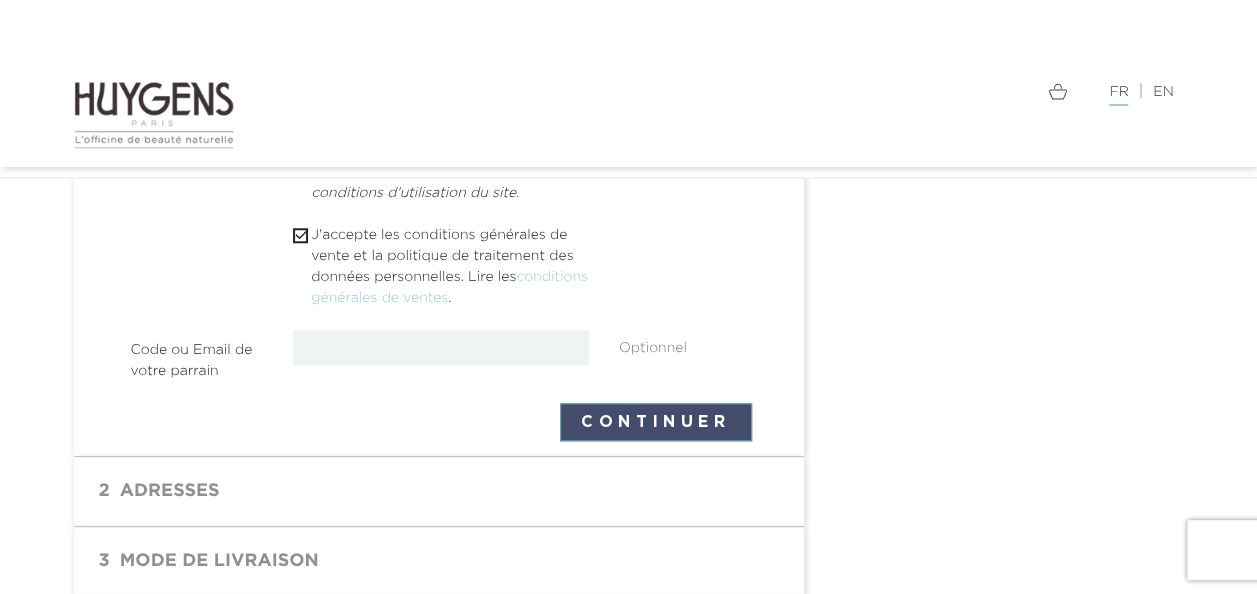 click on "Continuer" at bounding box center [656, 422] 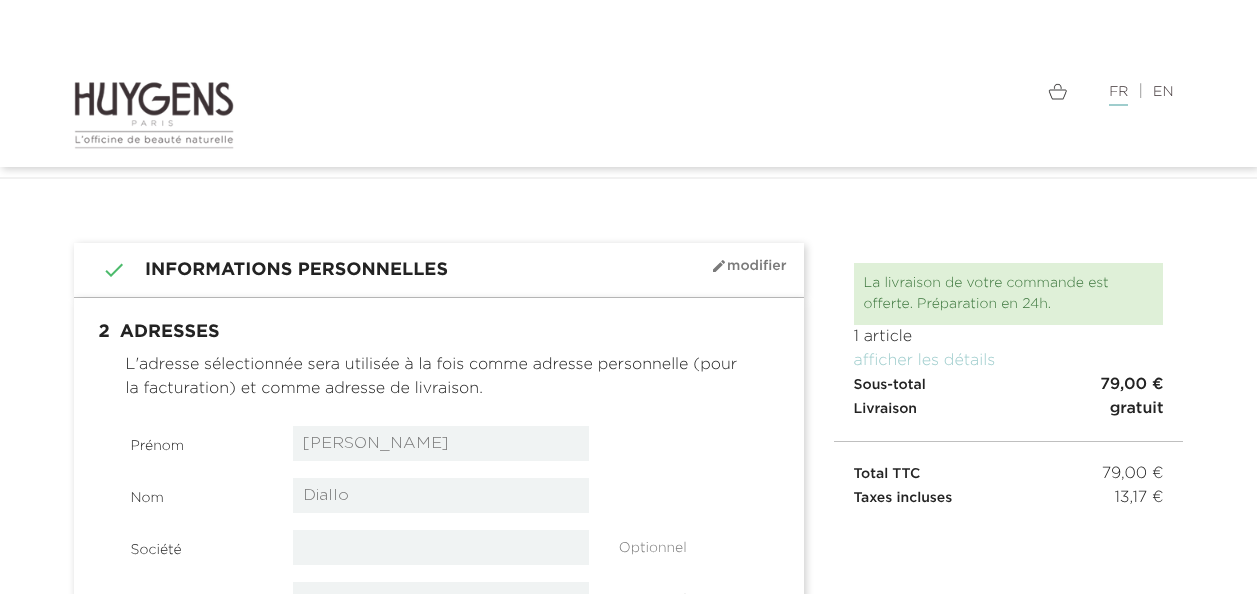 select on "8" 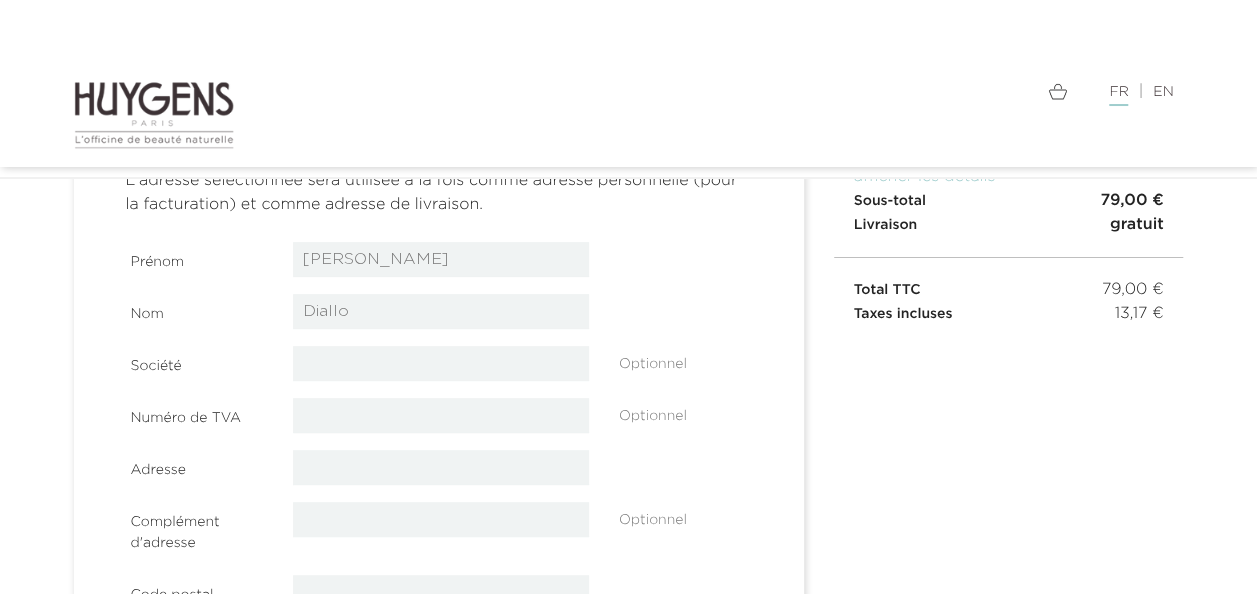 scroll, scrollTop: 0, scrollLeft: 0, axis: both 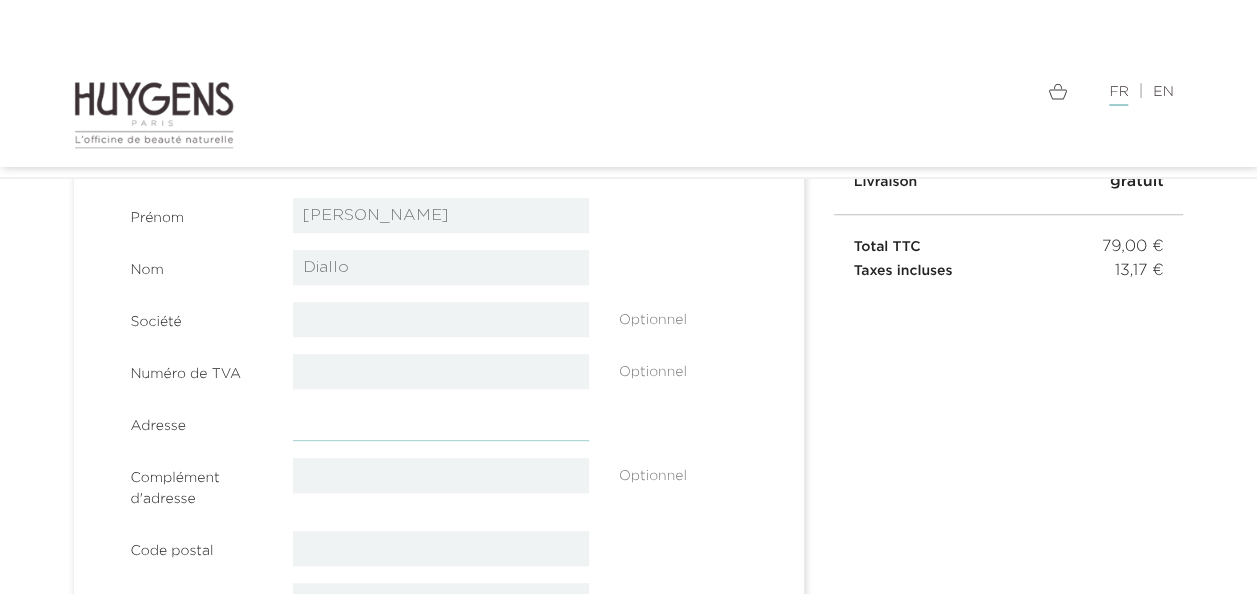 click at bounding box center (441, 423) 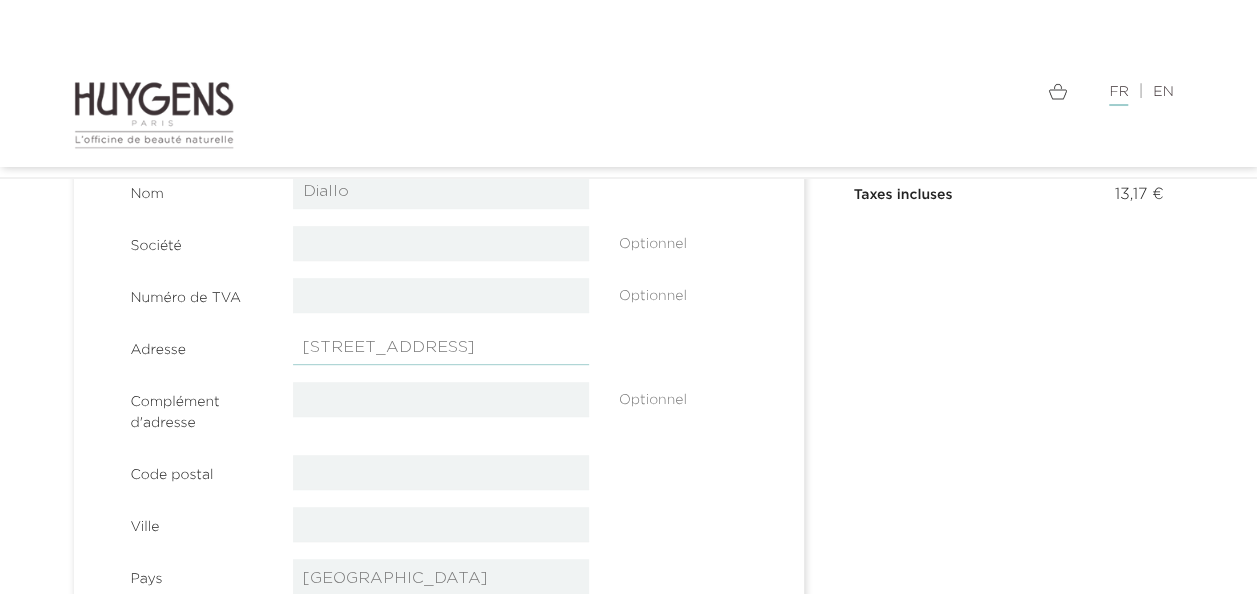 scroll, scrollTop: 353, scrollLeft: 0, axis: vertical 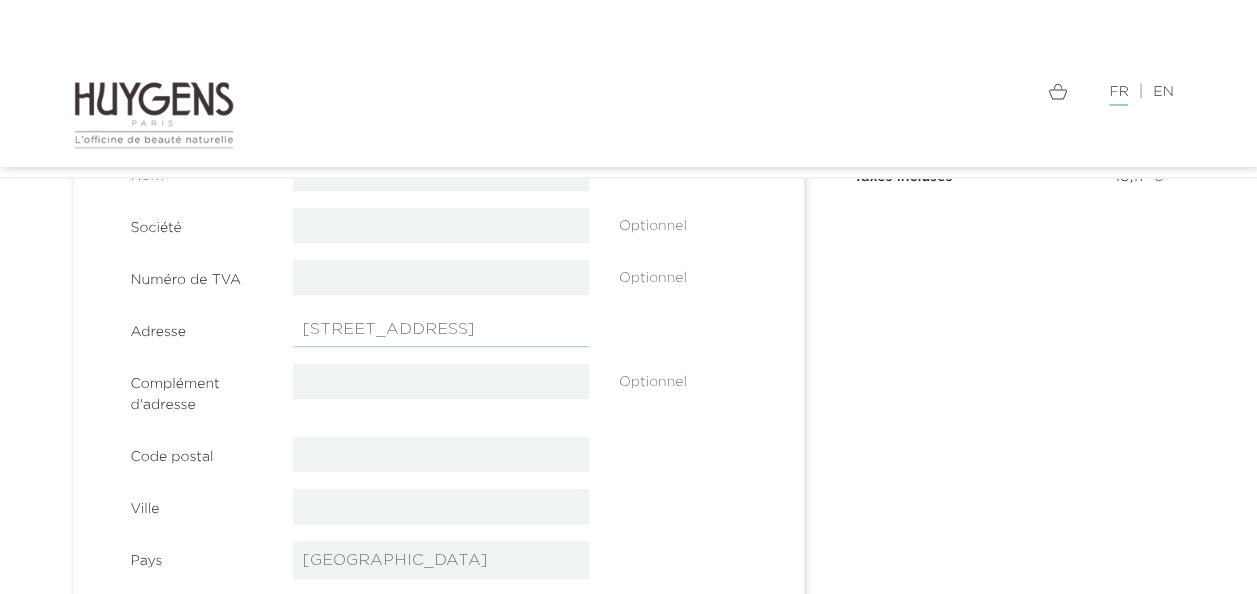 type on "[STREET_ADDRESS]" 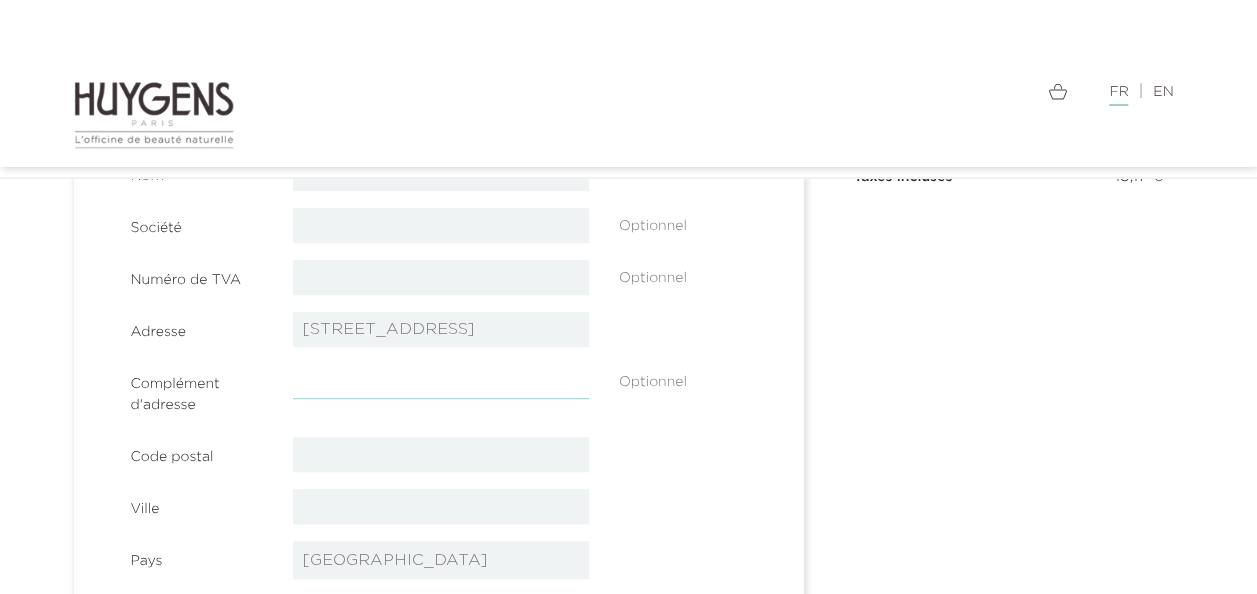 click at bounding box center (441, 381) 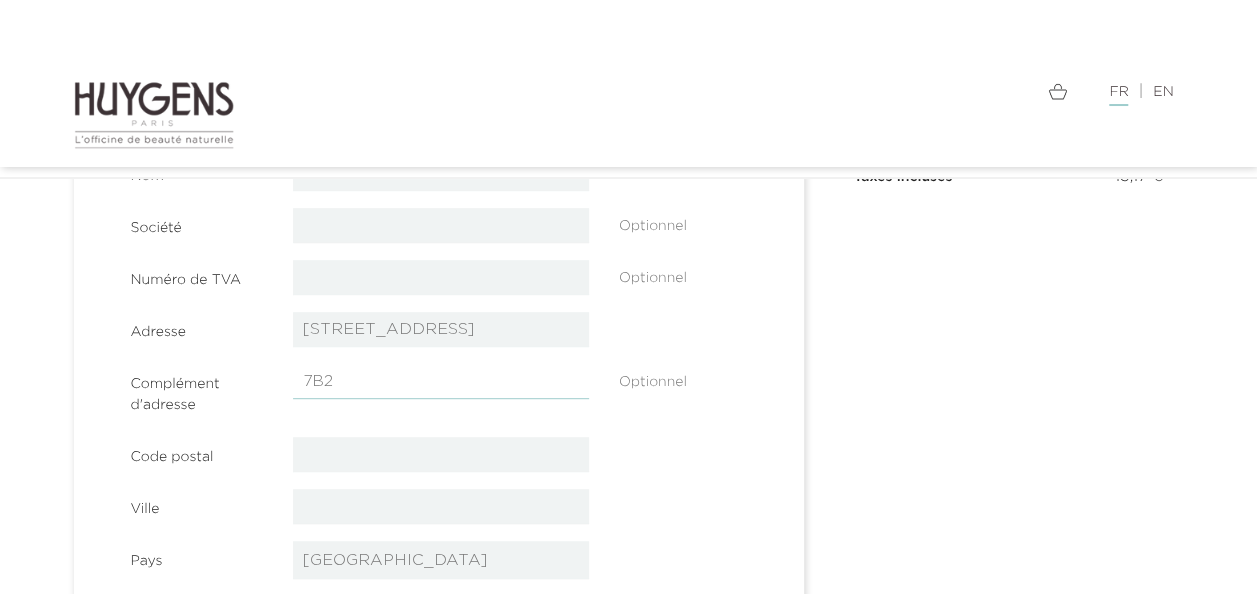 type on "7B2" 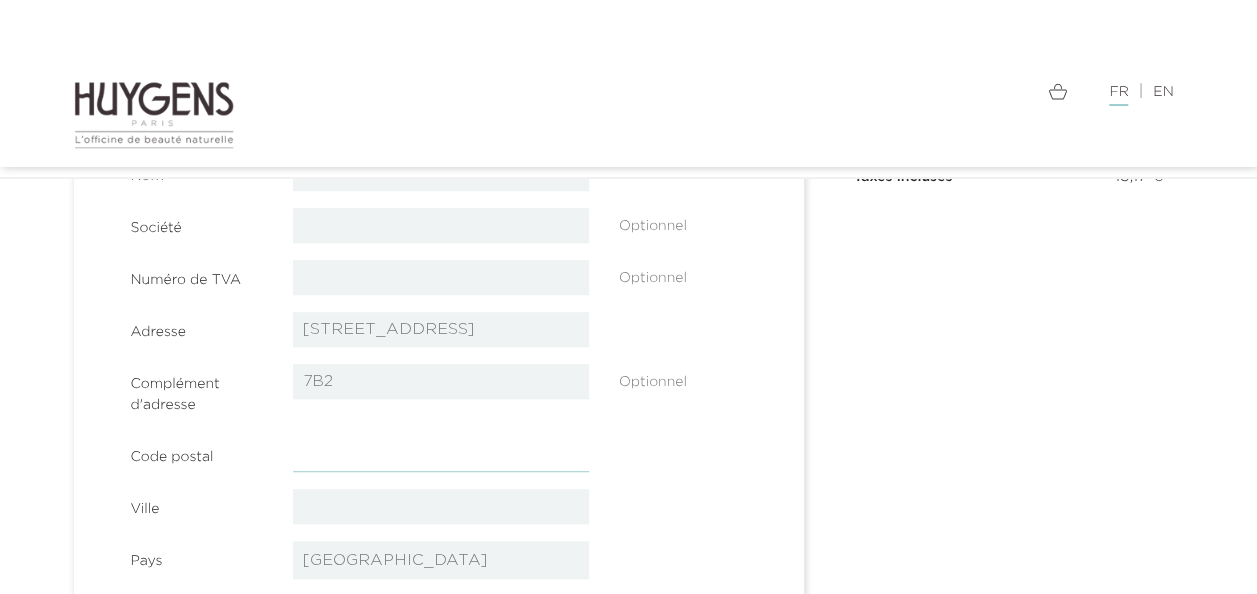 click at bounding box center (441, 454) 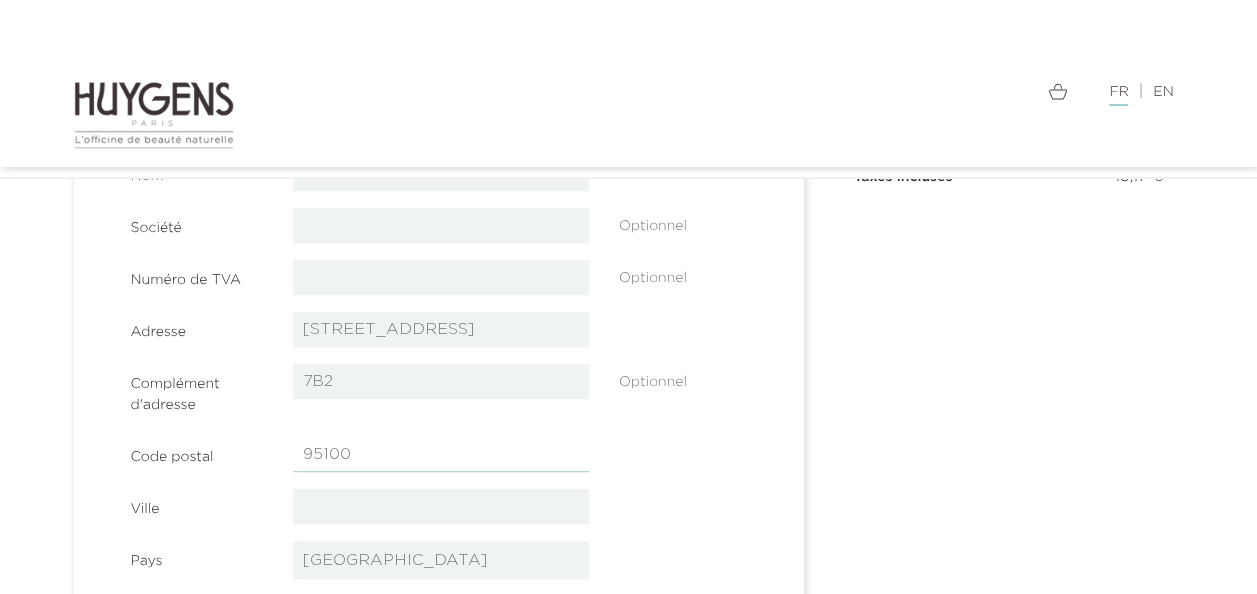 type on "95100" 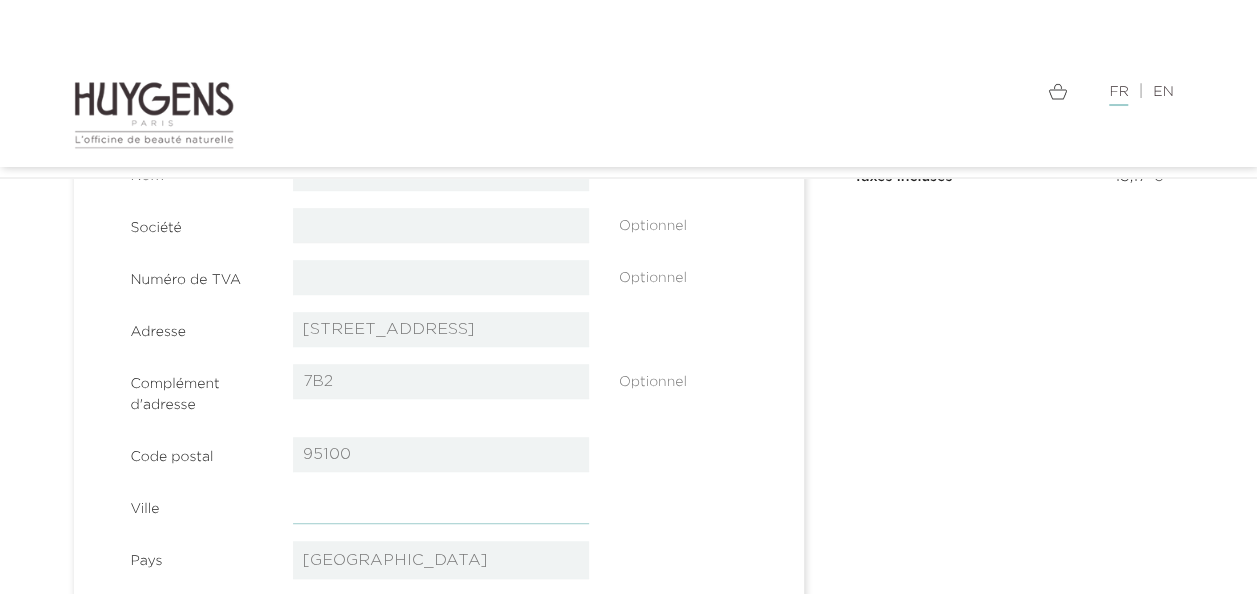 click at bounding box center [441, 506] 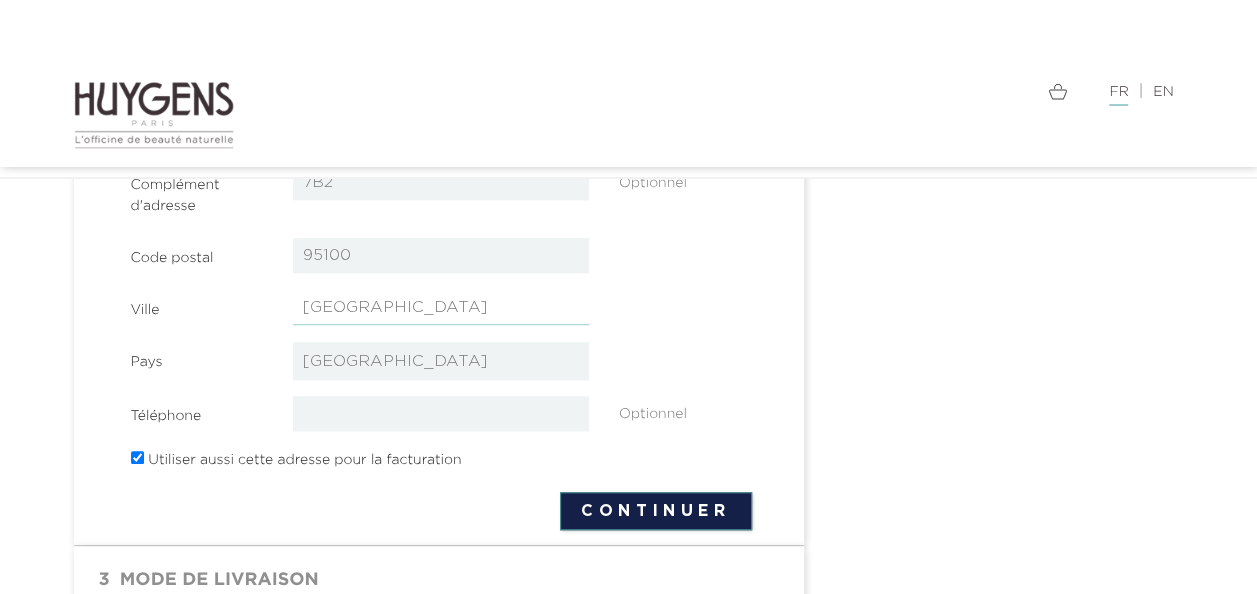 scroll, scrollTop: 553, scrollLeft: 0, axis: vertical 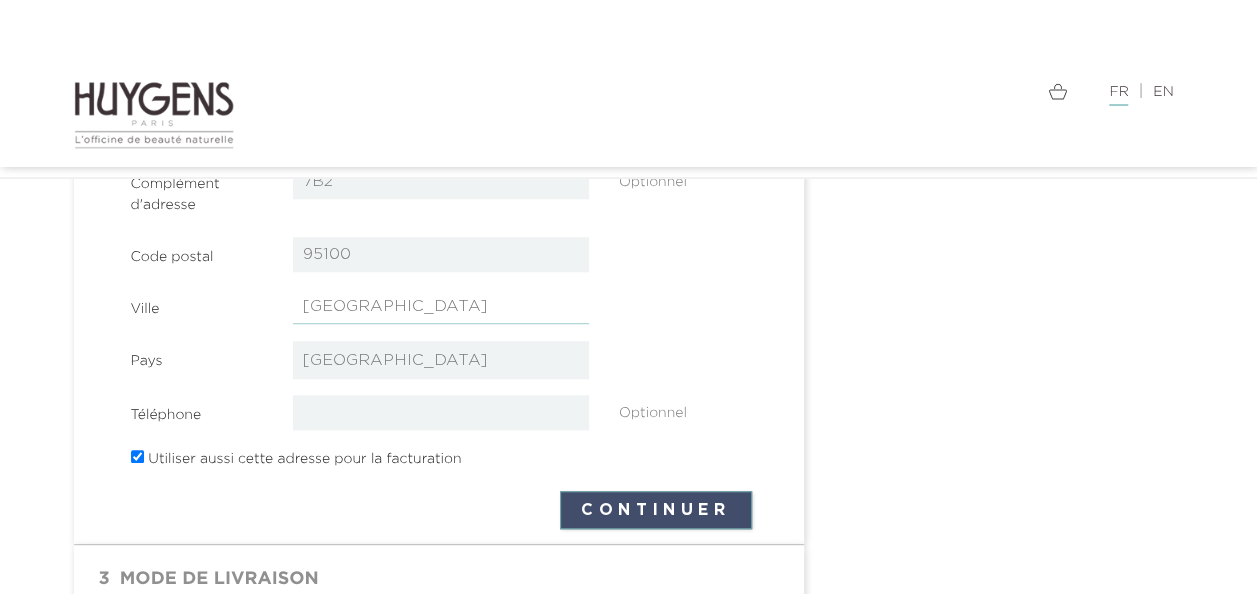 type on "ARGENTEUIL" 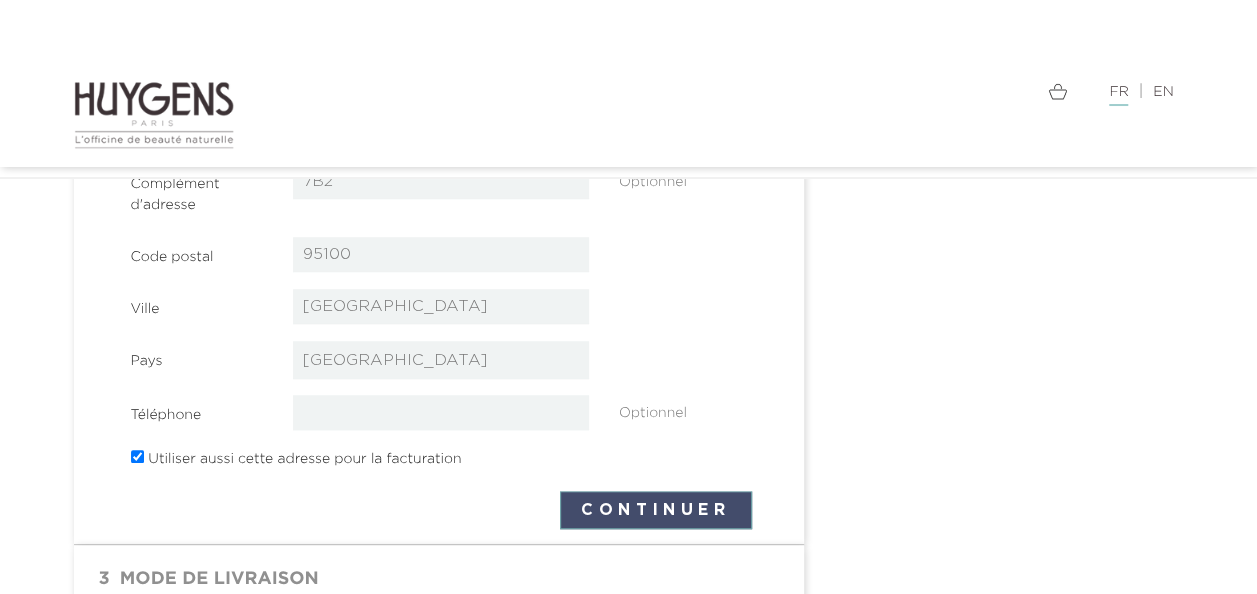 click on "Continuer" at bounding box center (656, 510) 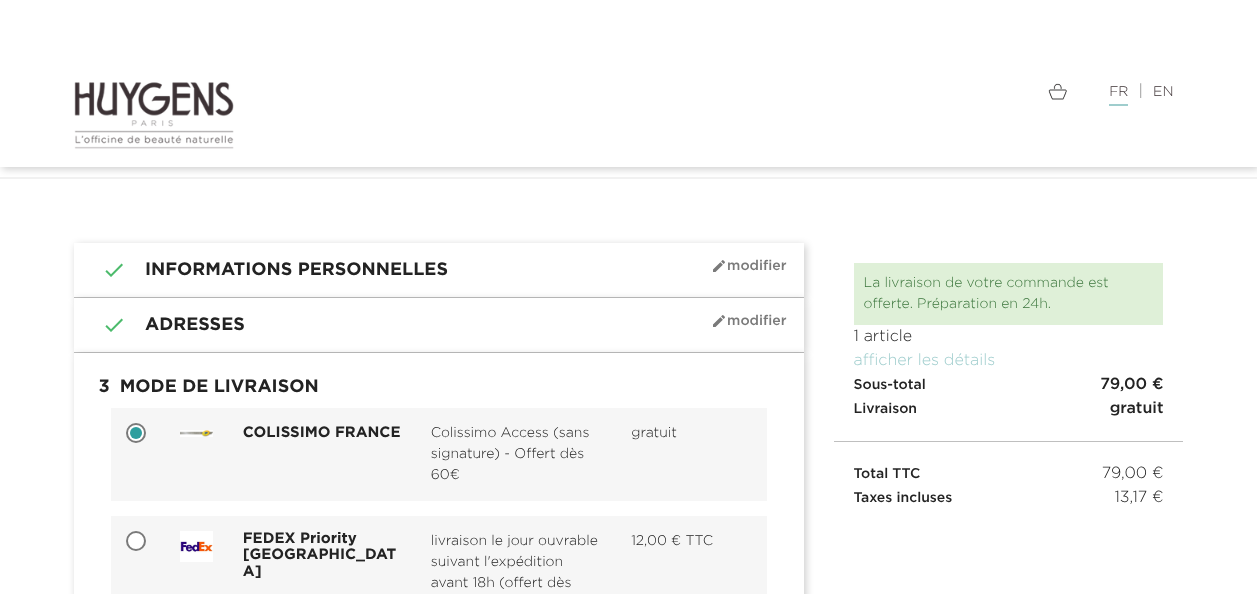 scroll, scrollTop: 349, scrollLeft: 0, axis: vertical 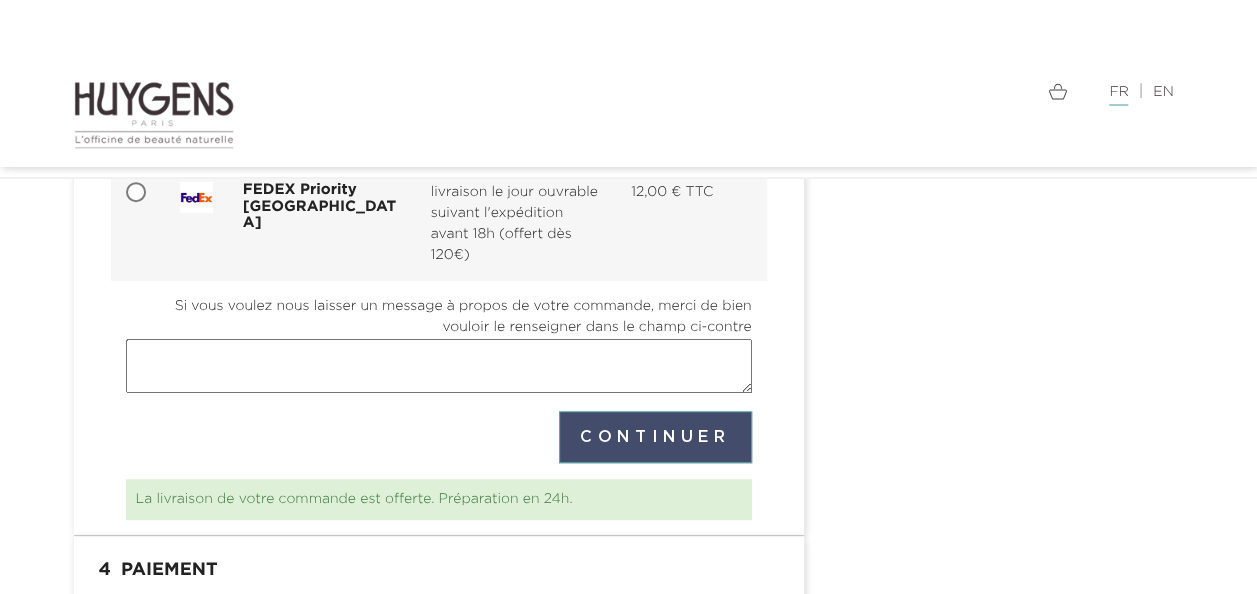 click on "Continuer" at bounding box center [655, 437] 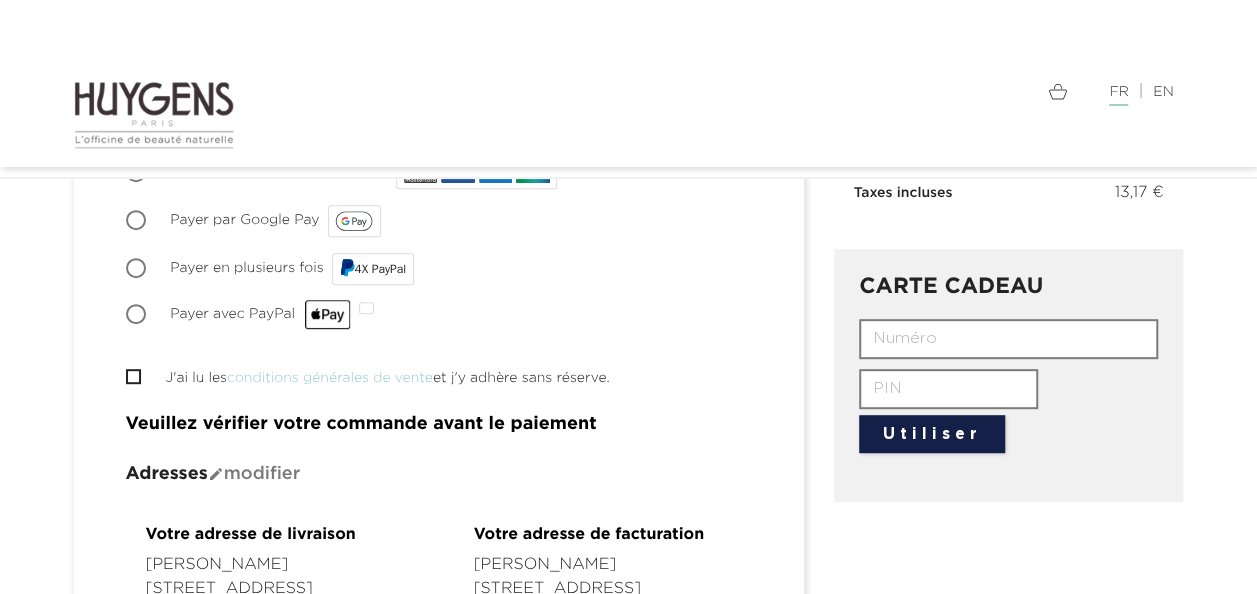 scroll, scrollTop: 347, scrollLeft: 0, axis: vertical 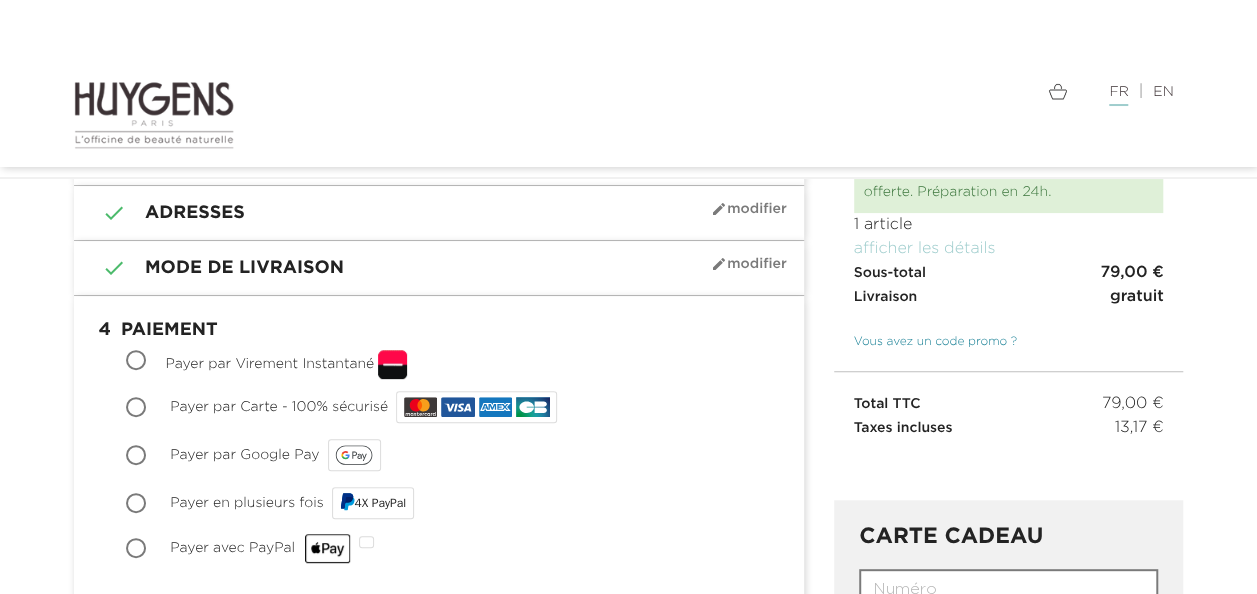 click on "Vous avez un code promo ?" at bounding box center (926, 342) 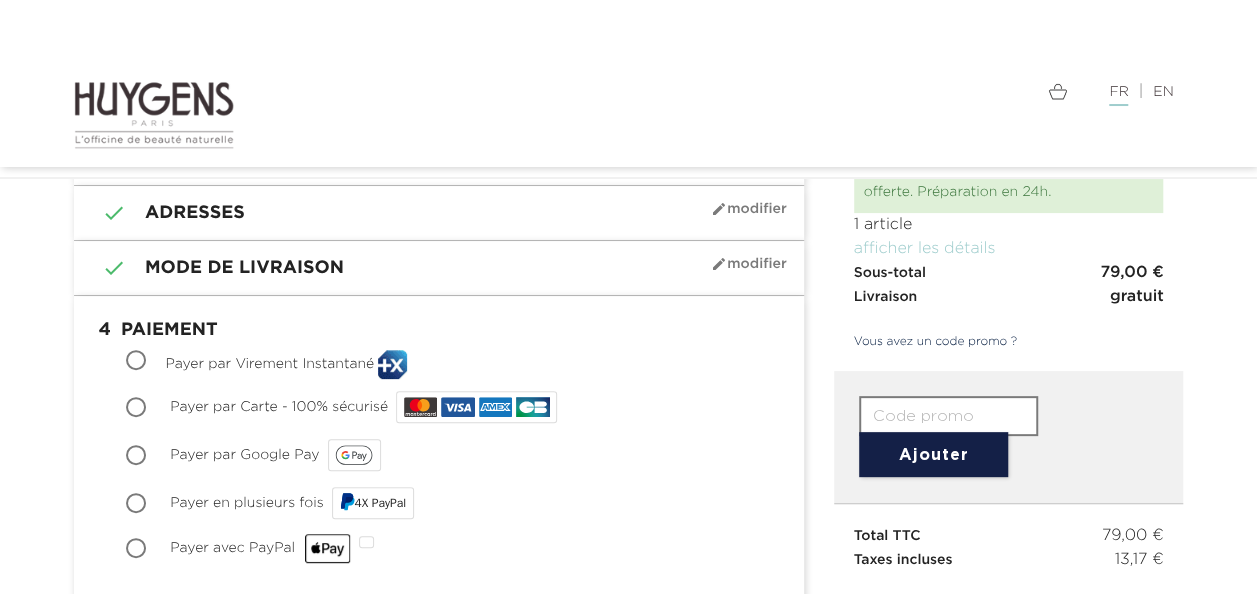 click at bounding box center [948, 416] 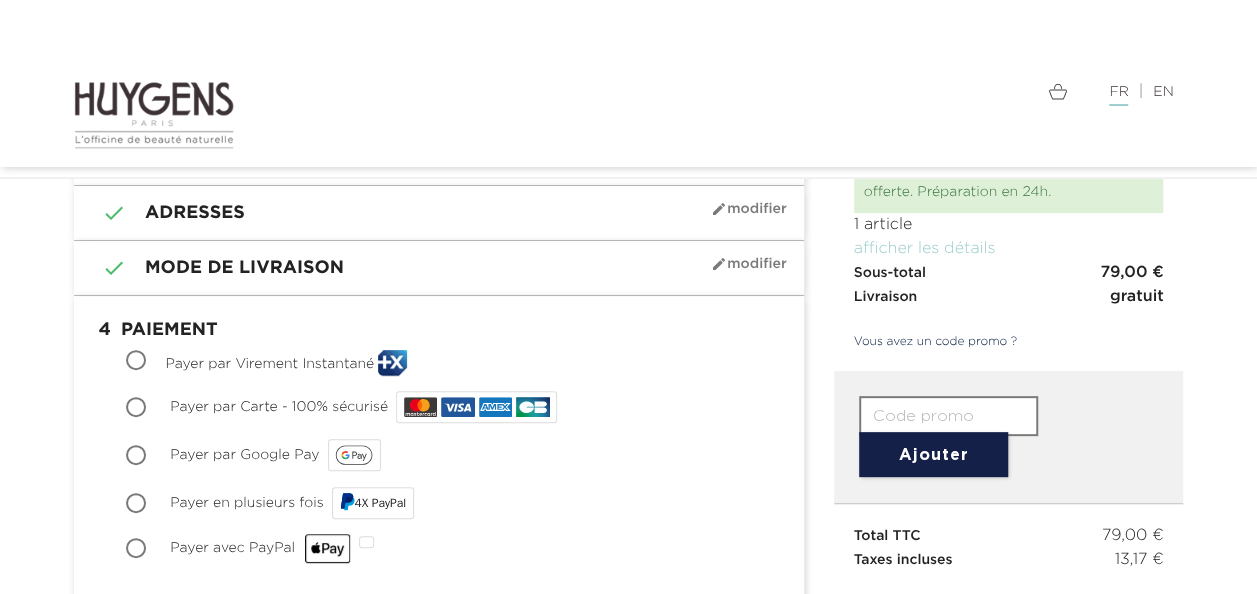 paste on "E40G-KMUQ-I8TN-4H6Z" 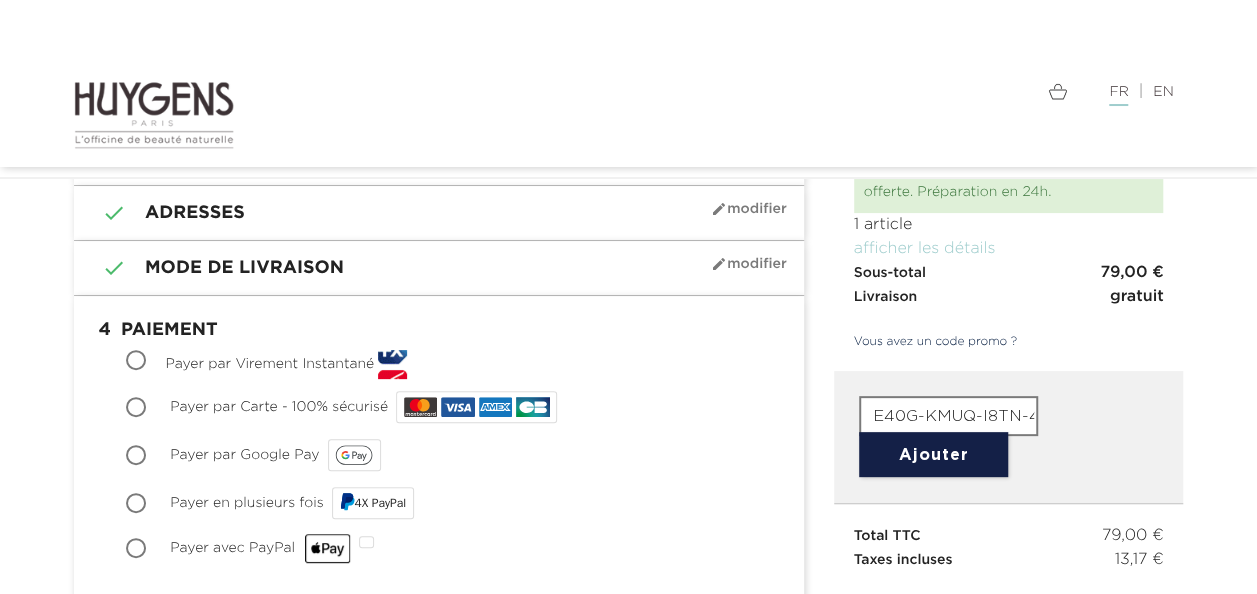 scroll, scrollTop: 0, scrollLeft: 36, axis: horizontal 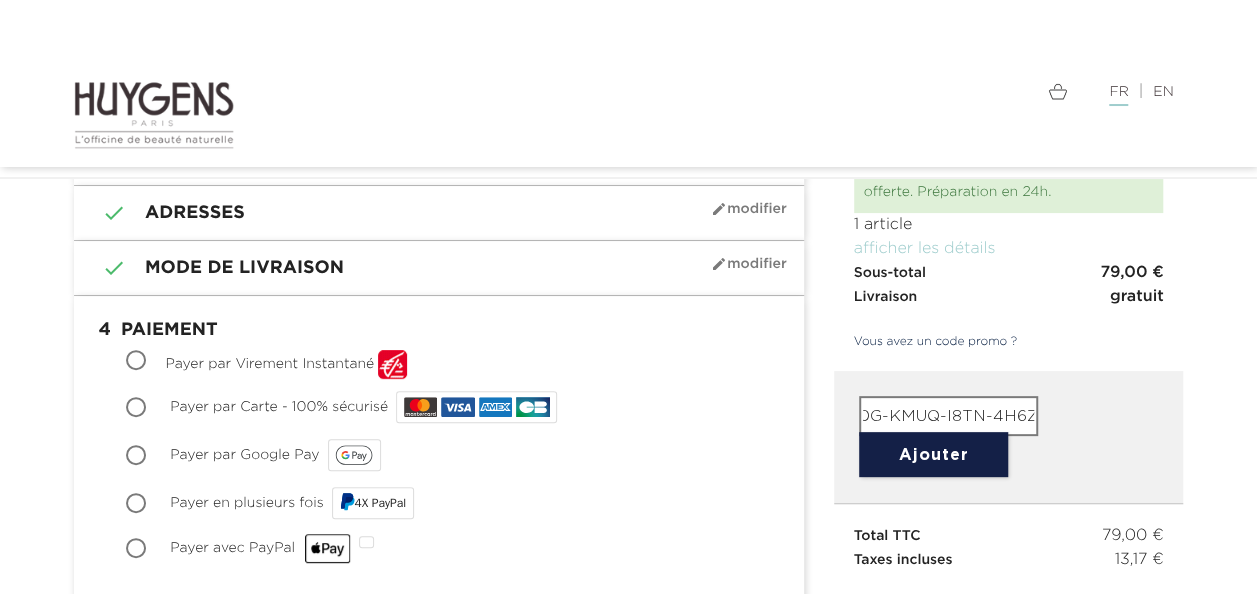 type on "E40G-KMUQ-I8TN-4H6Z" 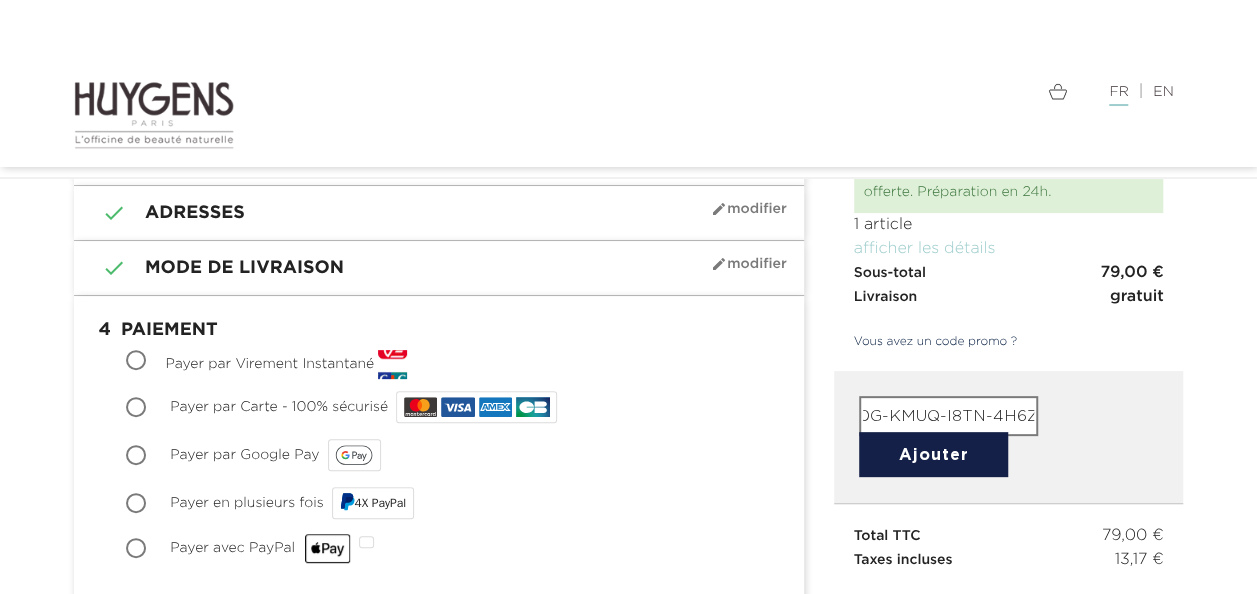 scroll, scrollTop: 0, scrollLeft: 0, axis: both 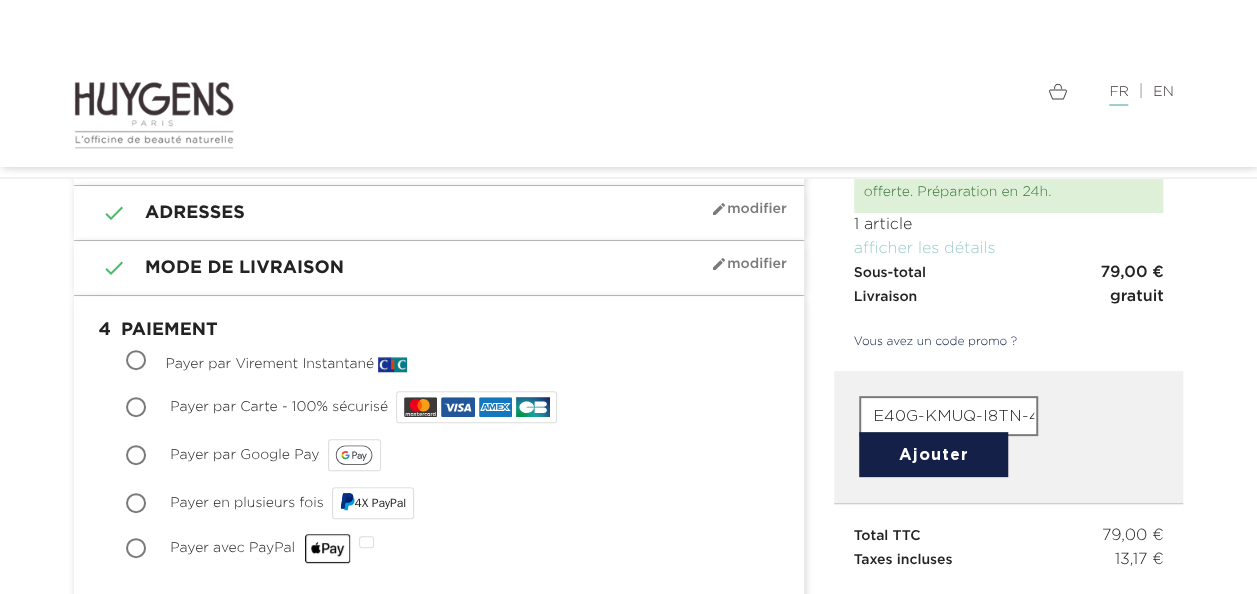 click on "Ajouter" at bounding box center [933, 454] 